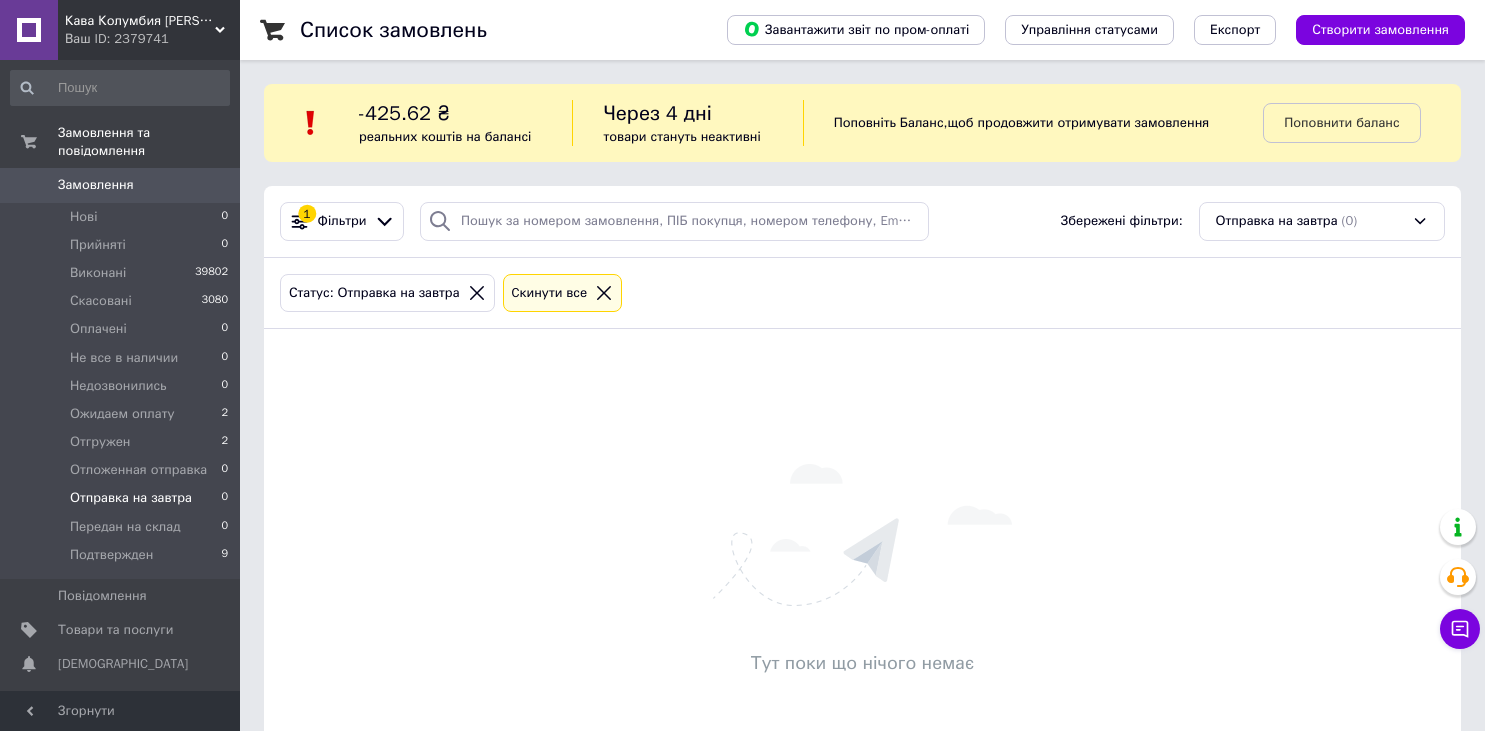 scroll, scrollTop: 0, scrollLeft: 0, axis: both 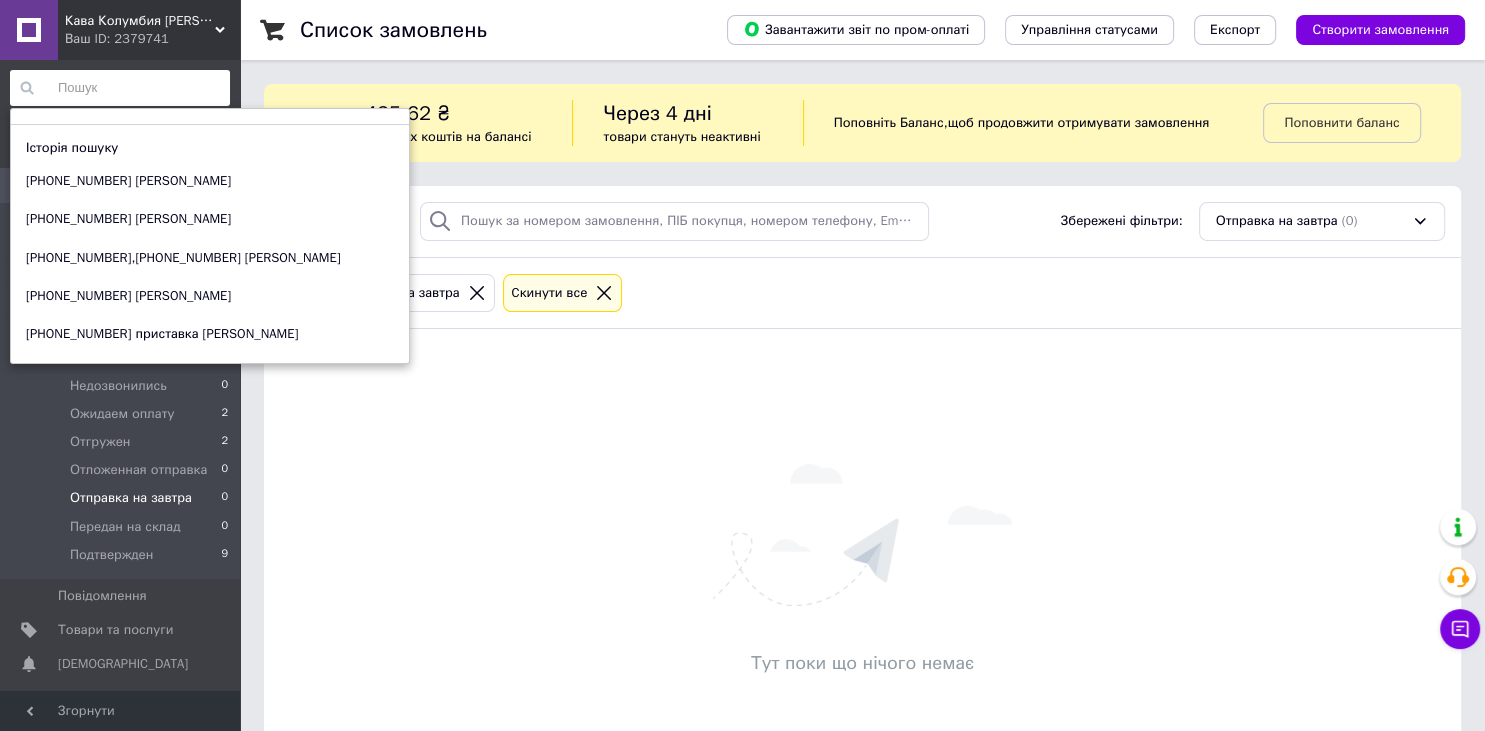 click at bounding box center (120, 88) 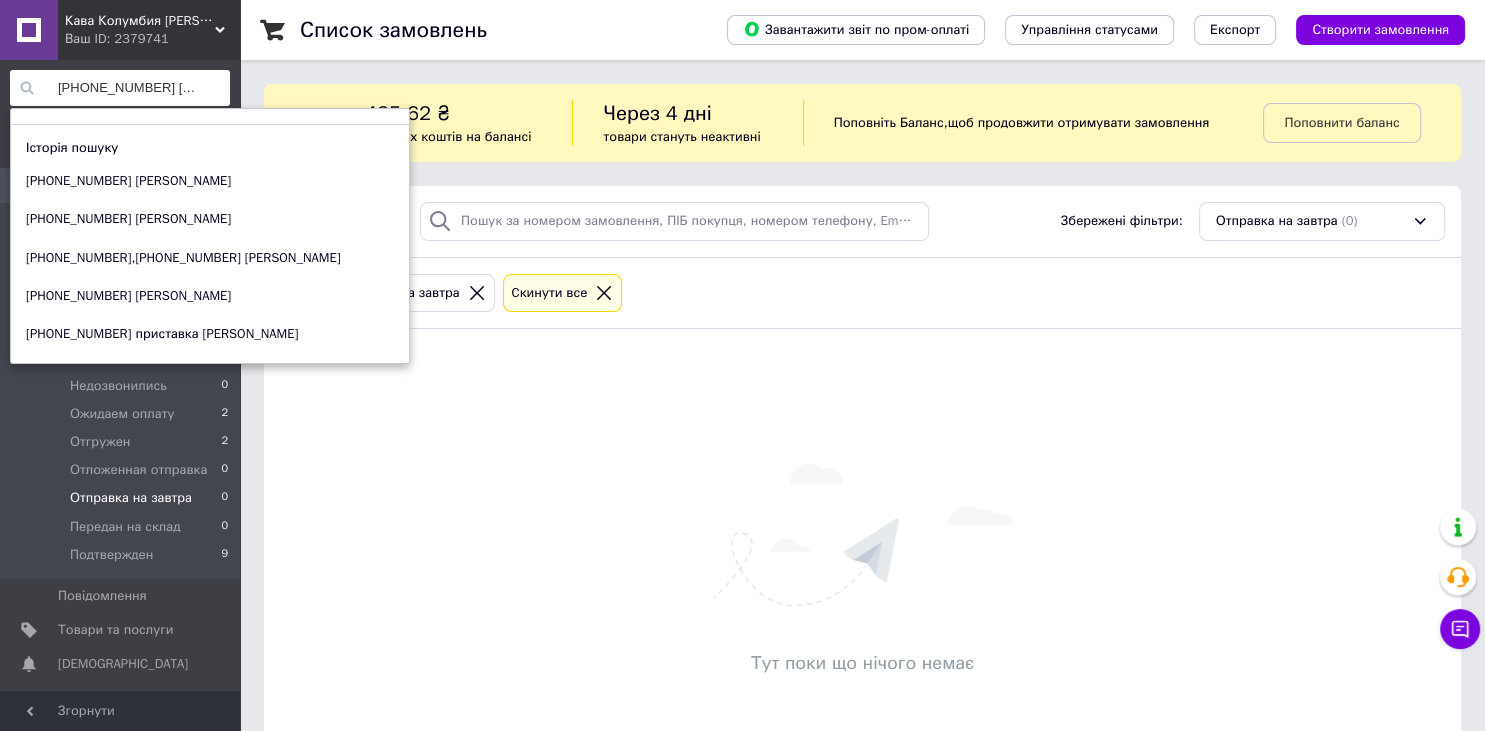 scroll, scrollTop: 0, scrollLeft: 163, axis: horizontal 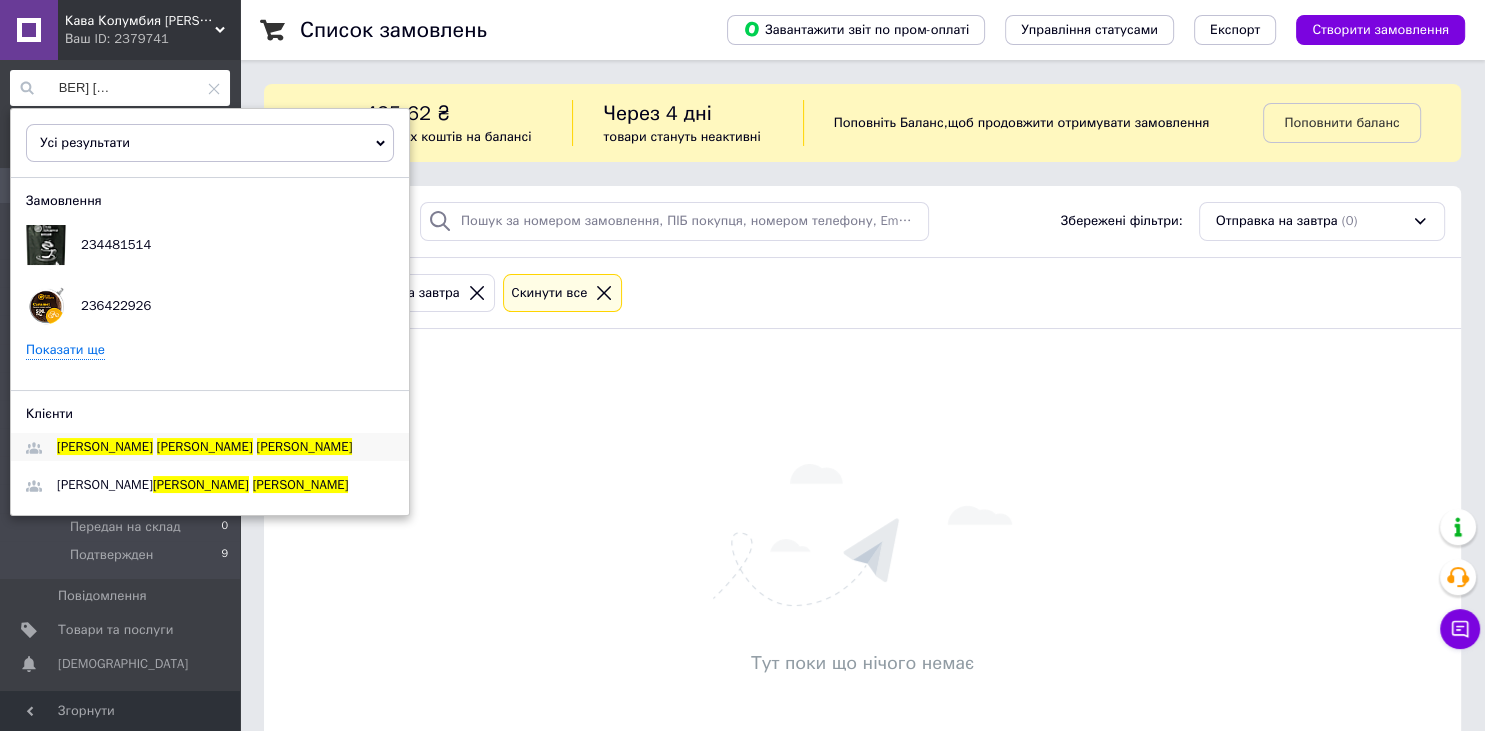 type on "+380676069252 скурчанський василь ярославович" 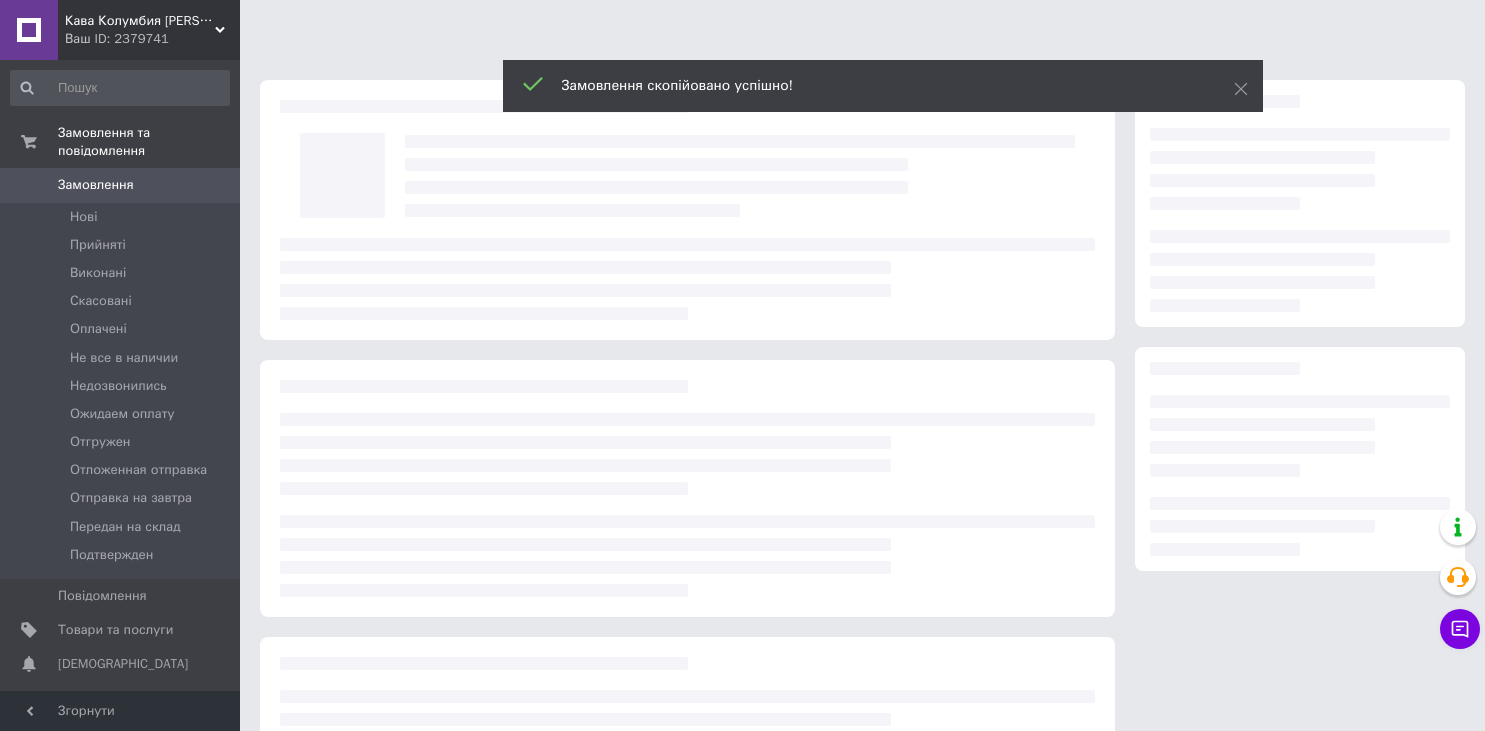 scroll, scrollTop: 0, scrollLeft: 0, axis: both 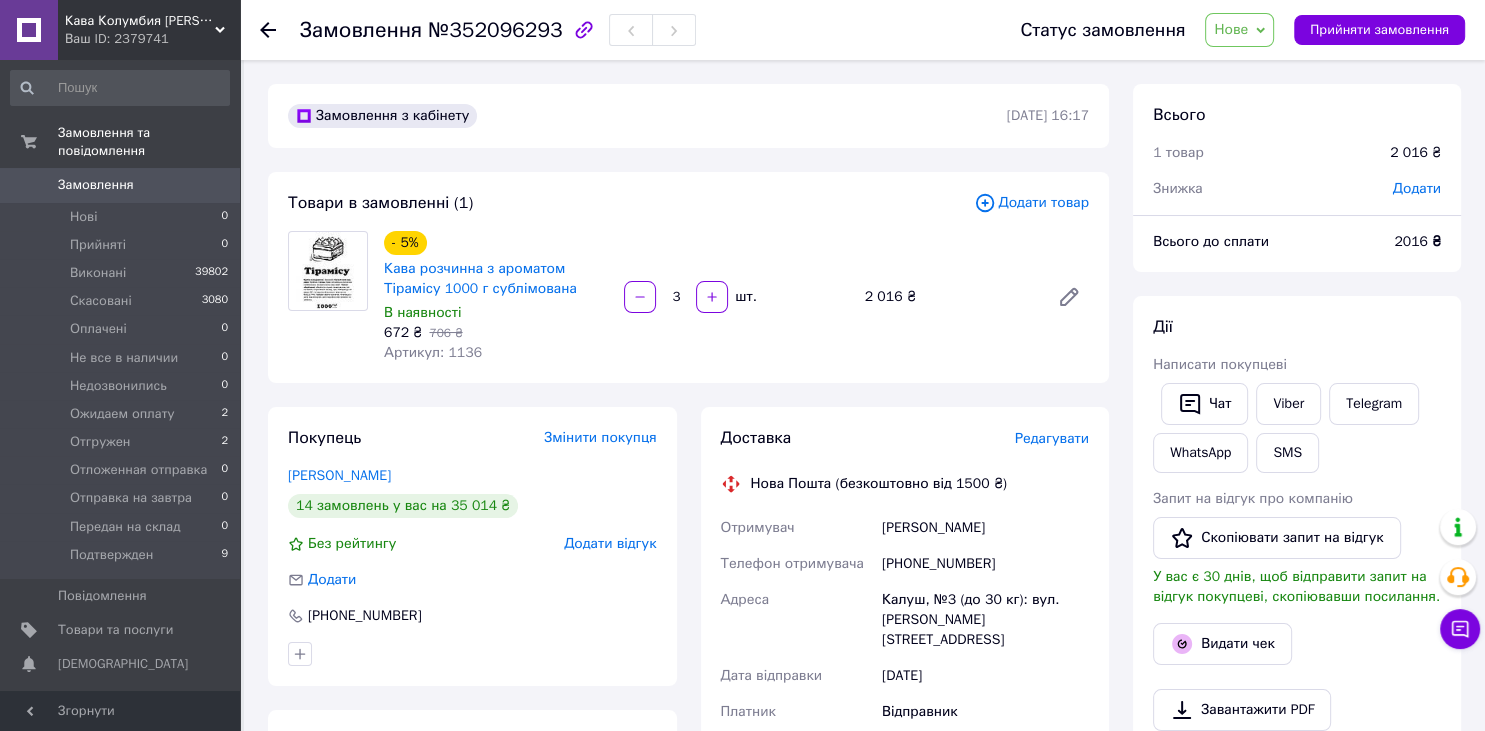 click on "Нове" at bounding box center (1231, 29) 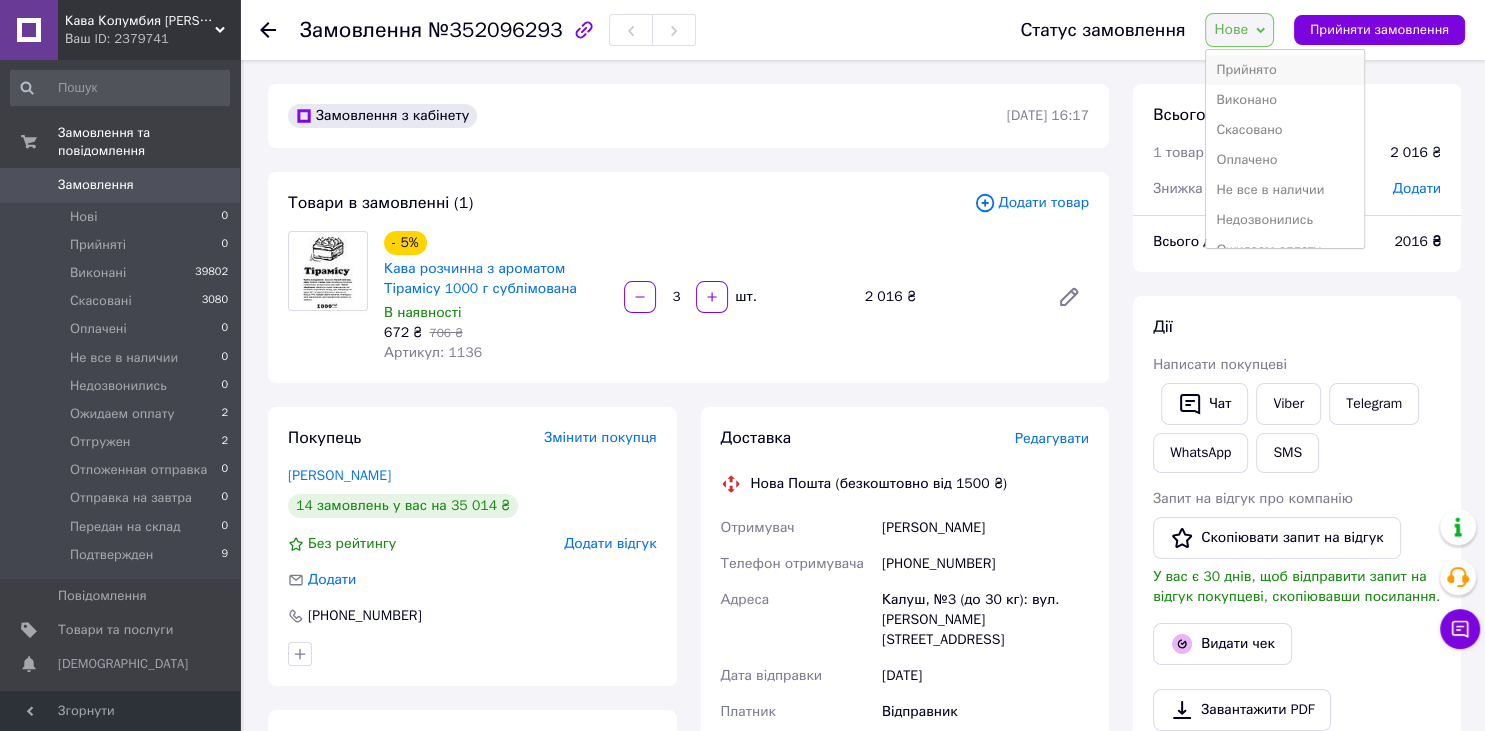 click on "Прийнято" at bounding box center [1284, 70] 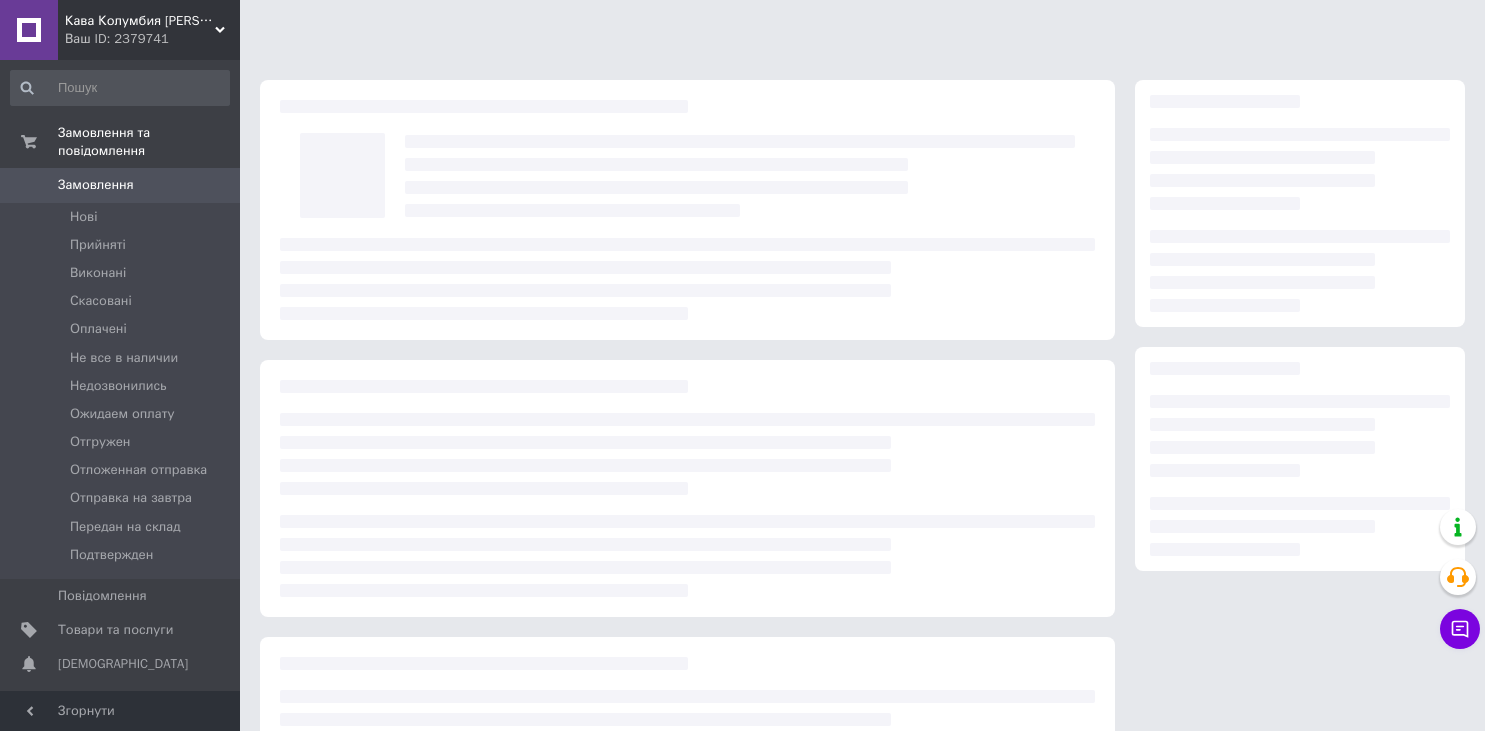 scroll, scrollTop: 0, scrollLeft: 0, axis: both 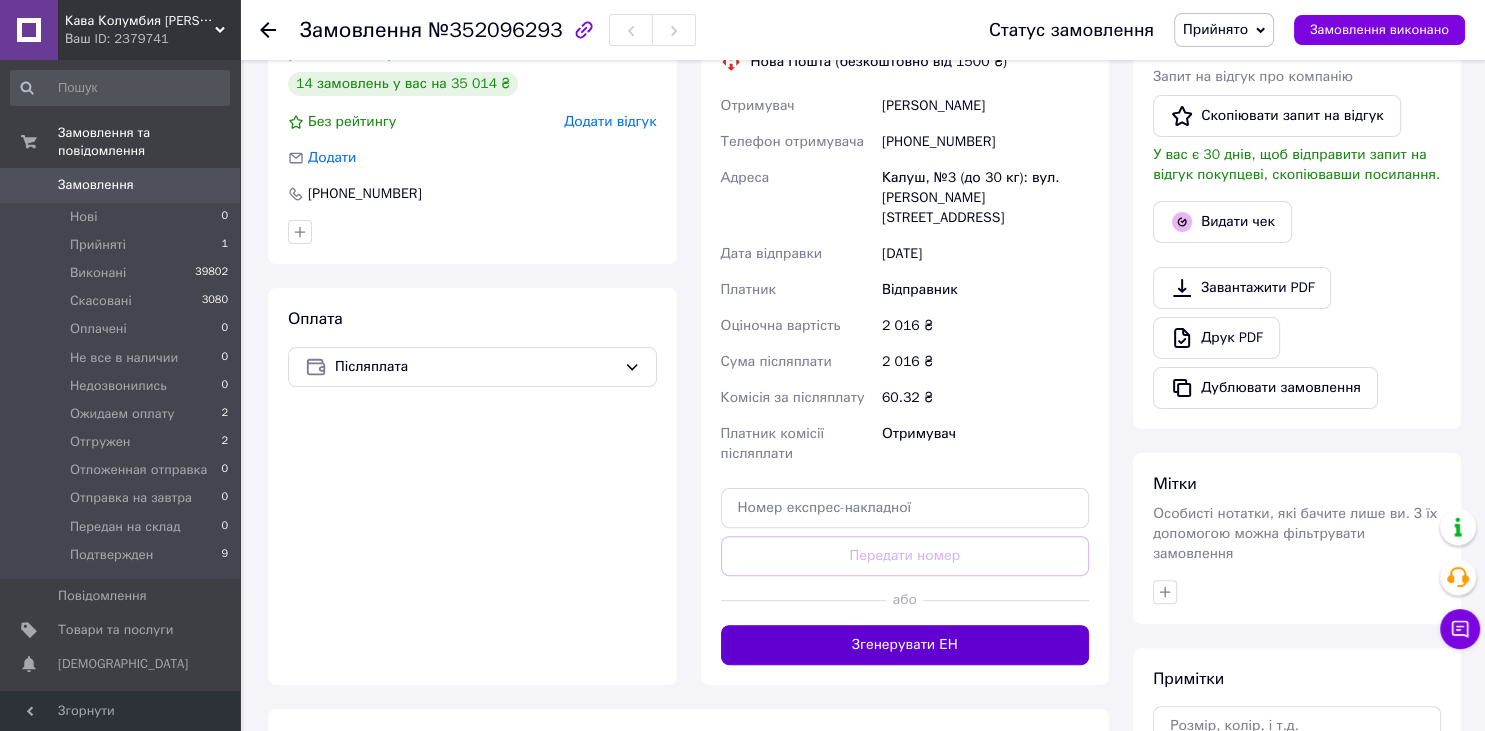 click on "Згенерувати ЕН" at bounding box center (905, 645) 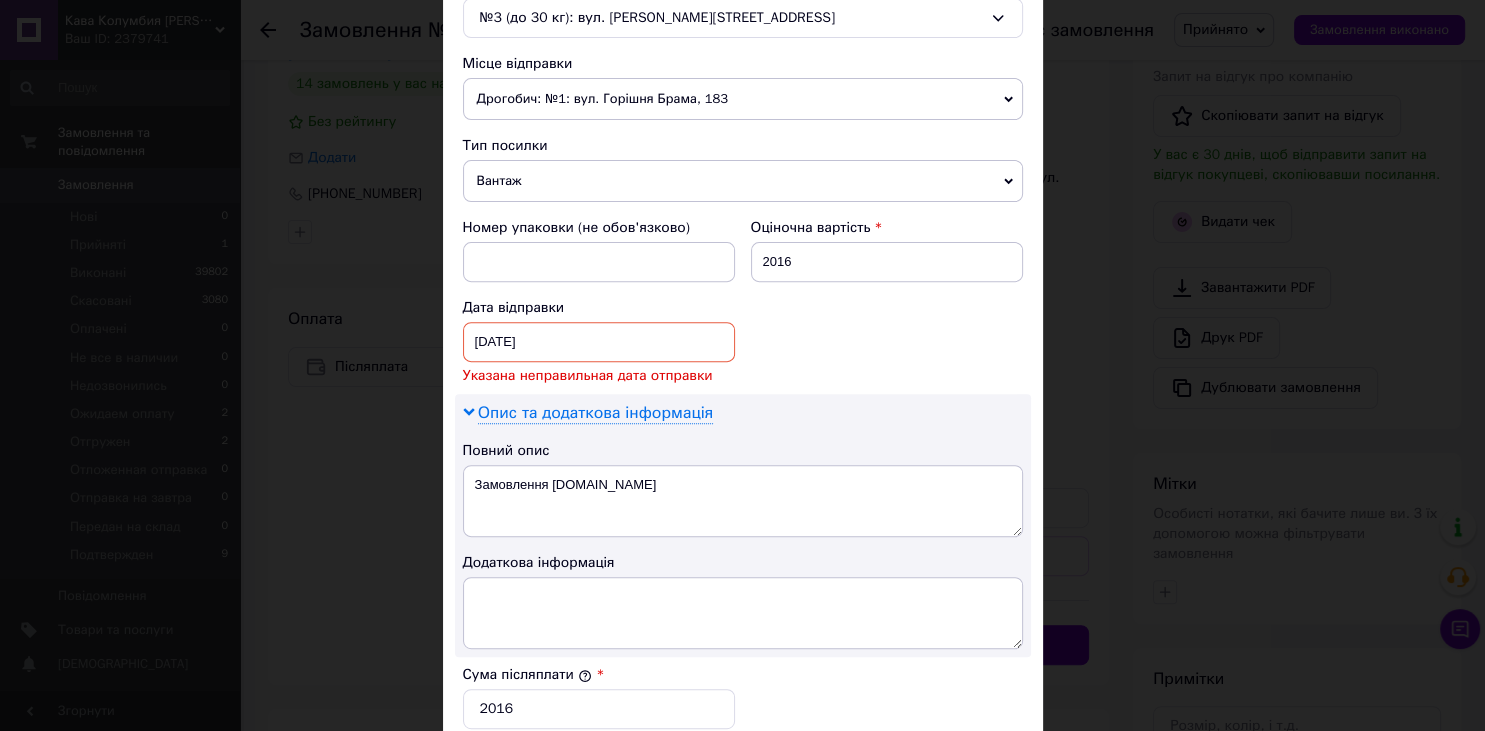 scroll, scrollTop: 662, scrollLeft: 0, axis: vertical 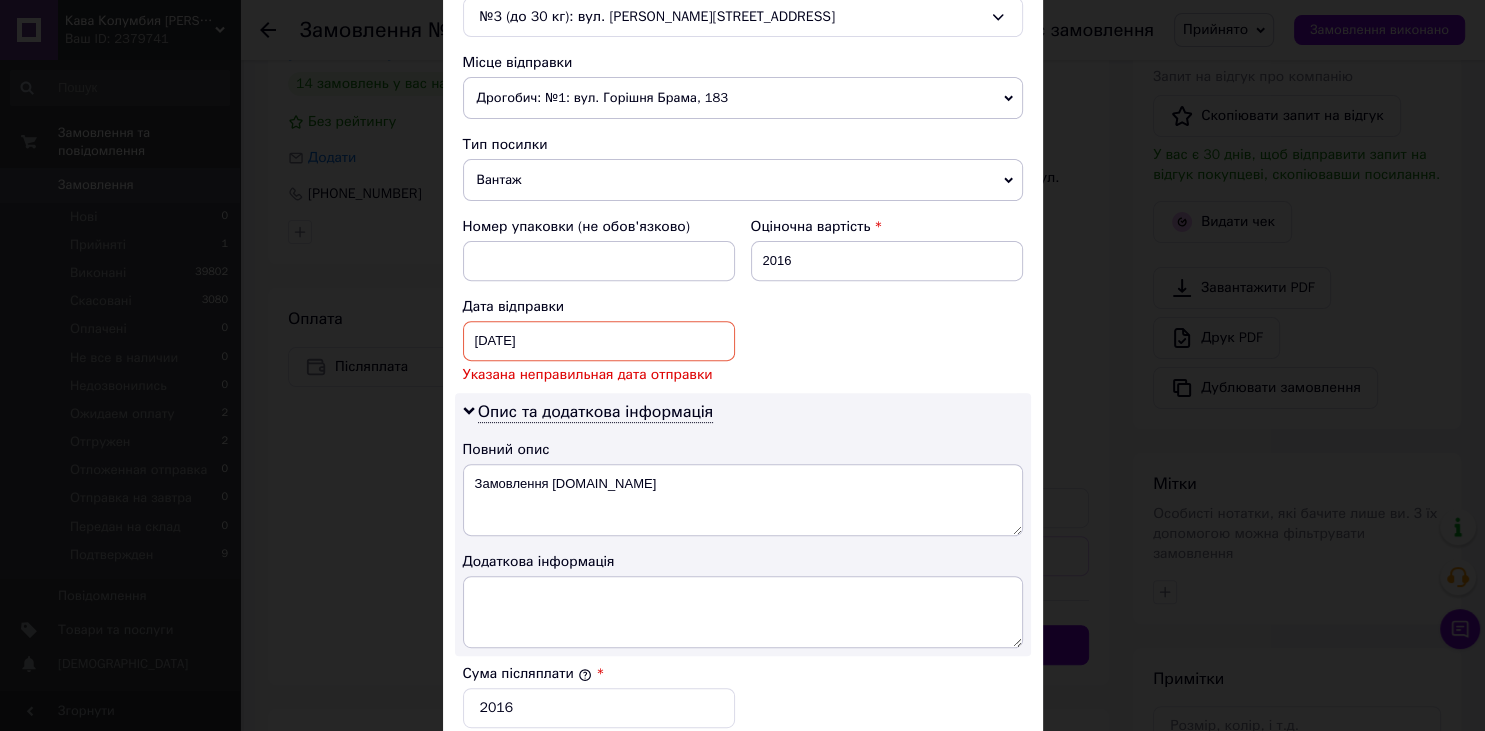 click on "10.06.2025" at bounding box center (599, 341) 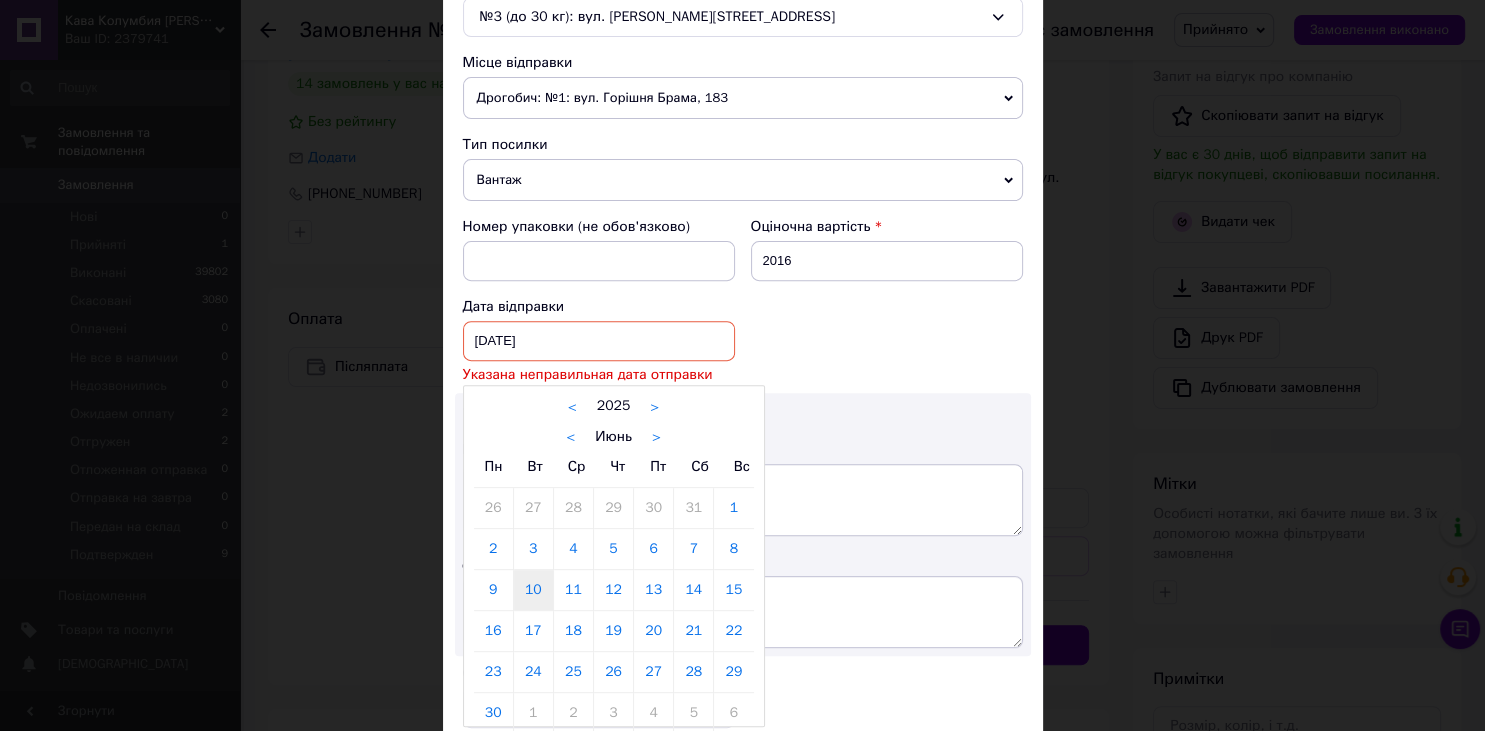 click on ">" at bounding box center (656, 437) 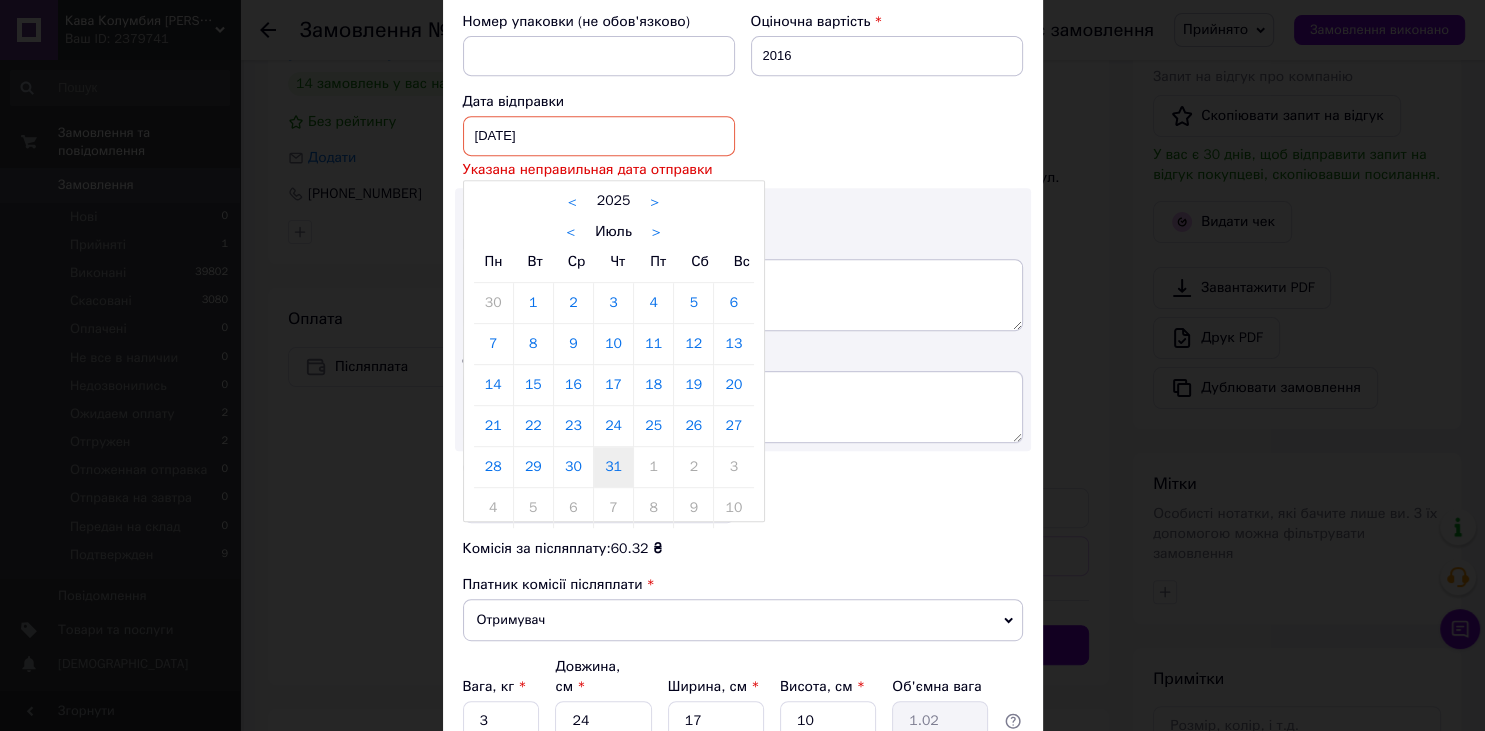 scroll, scrollTop: 883, scrollLeft: 0, axis: vertical 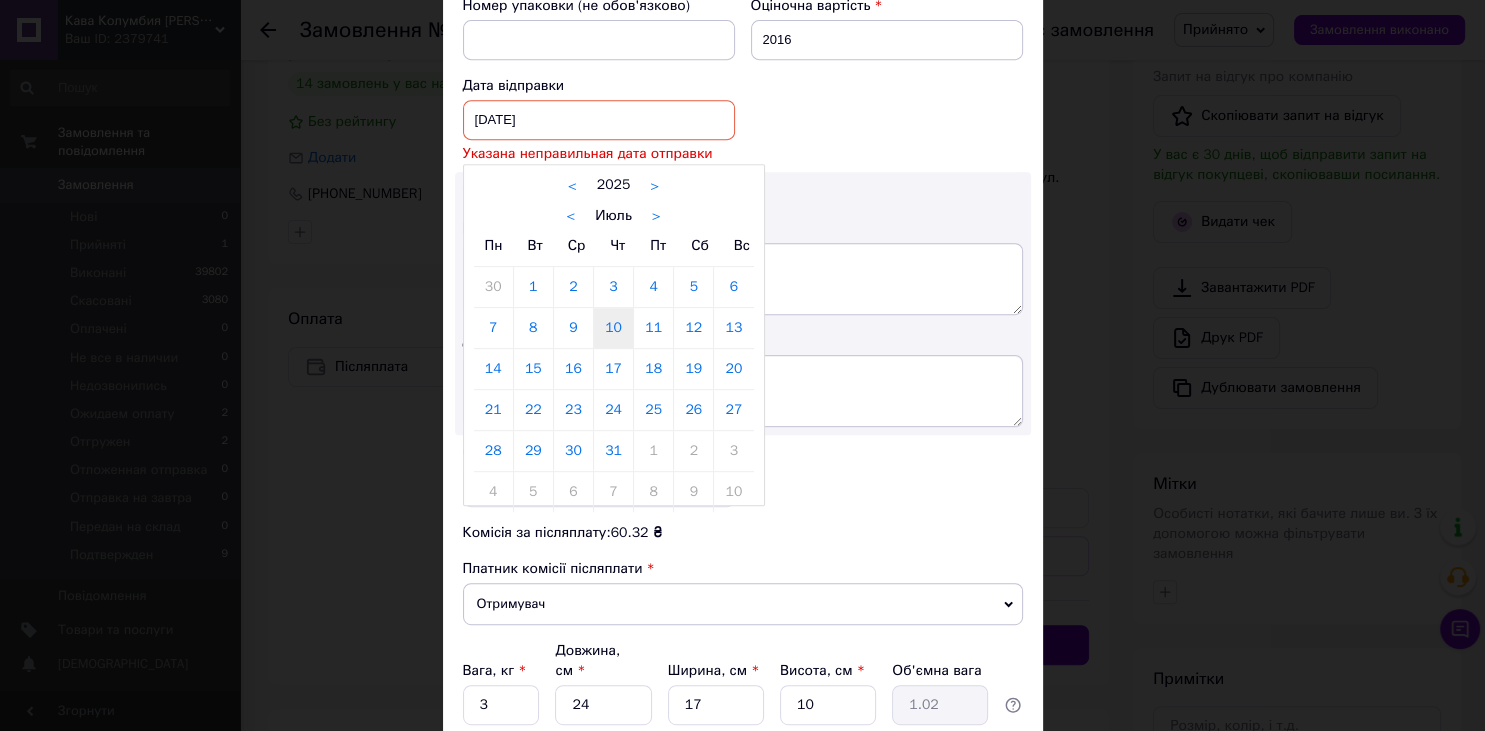 click on "10" at bounding box center [613, 328] 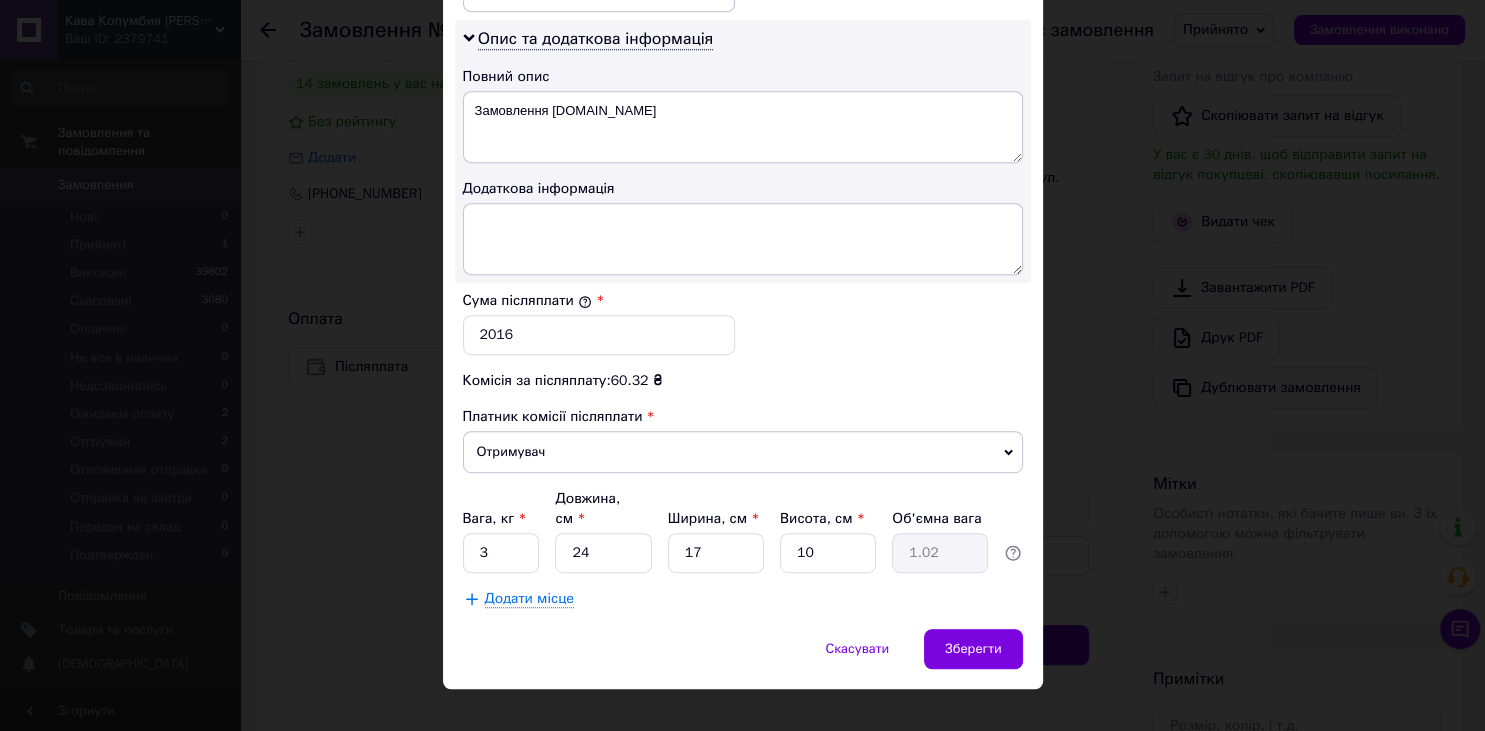 scroll, scrollTop: 1012, scrollLeft: 0, axis: vertical 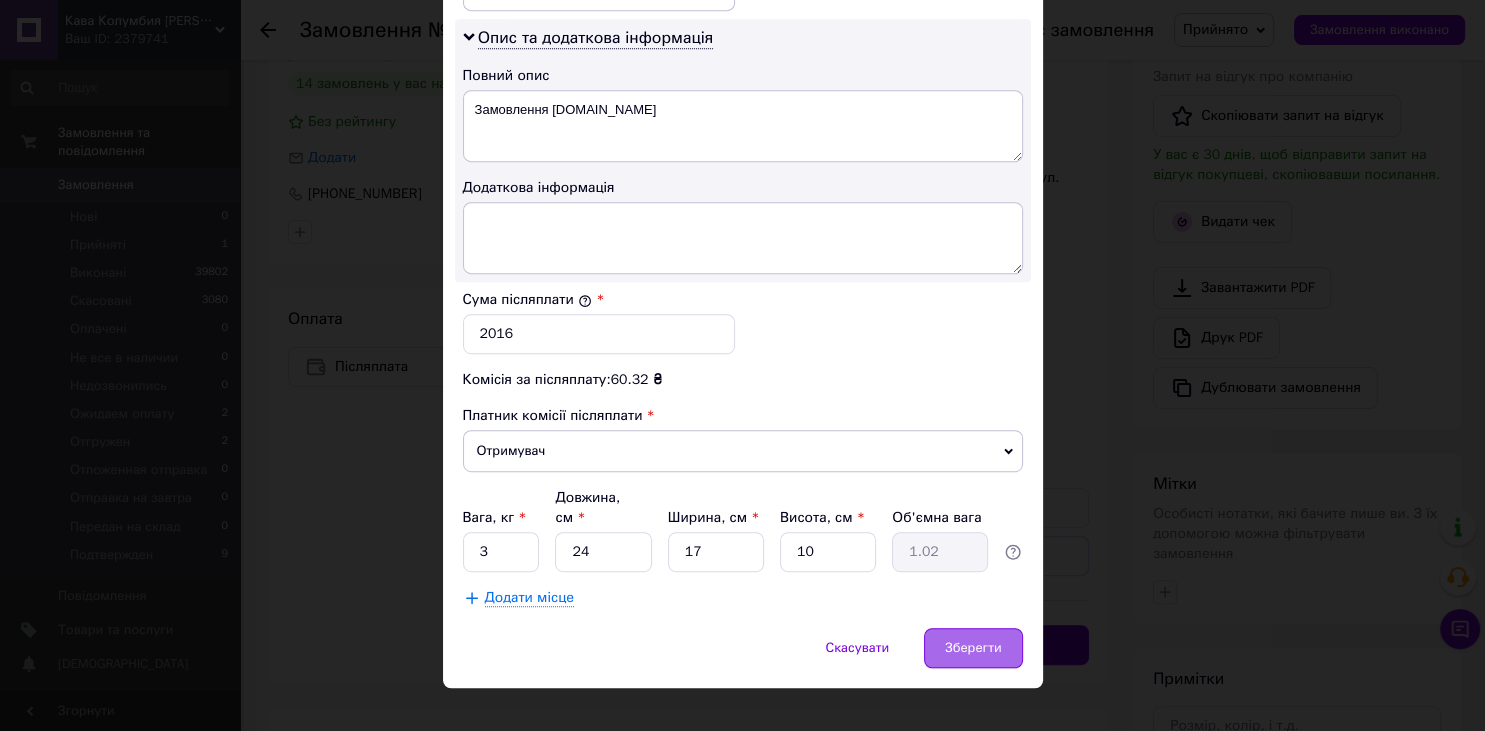 click on "Зберегти" at bounding box center (973, 648) 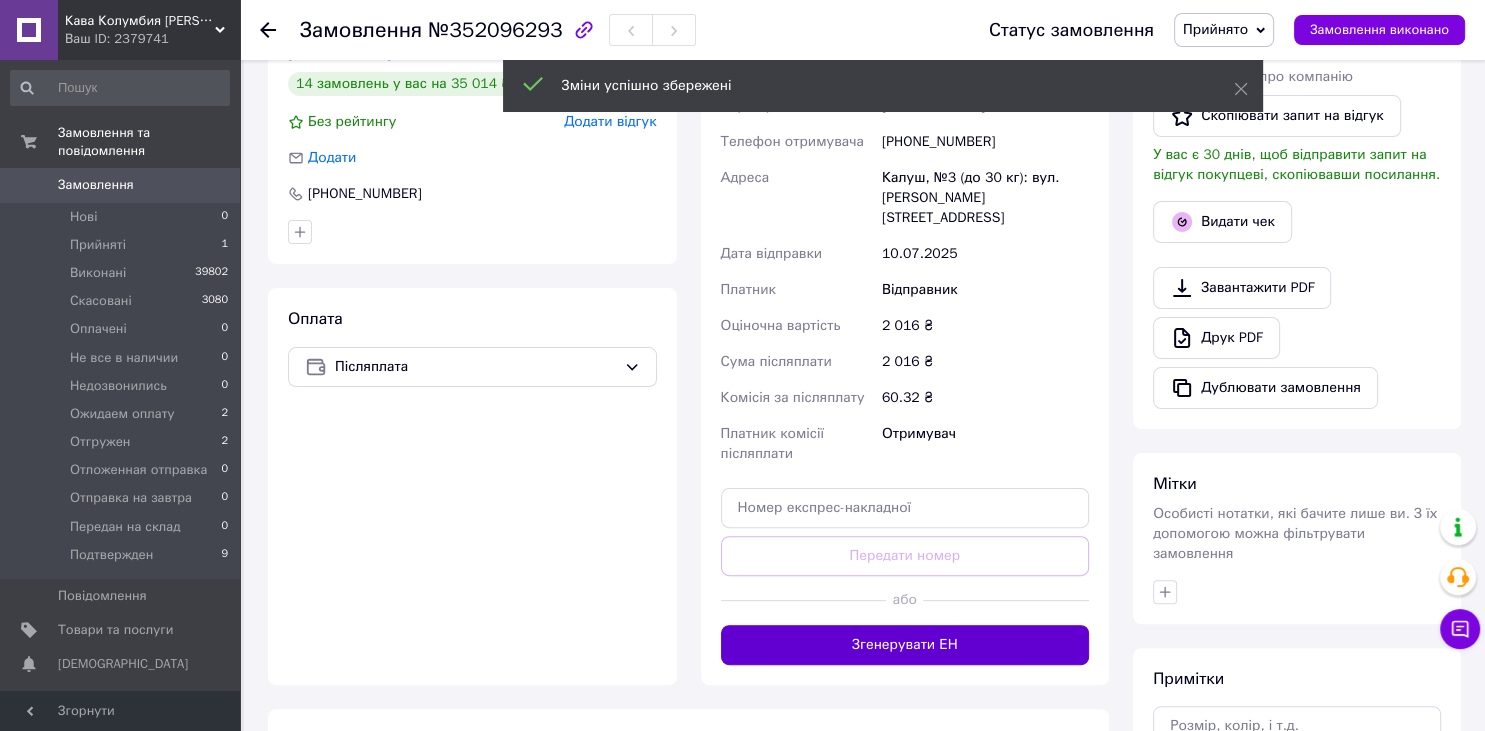 click on "Згенерувати ЕН" at bounding box center [905, 645] 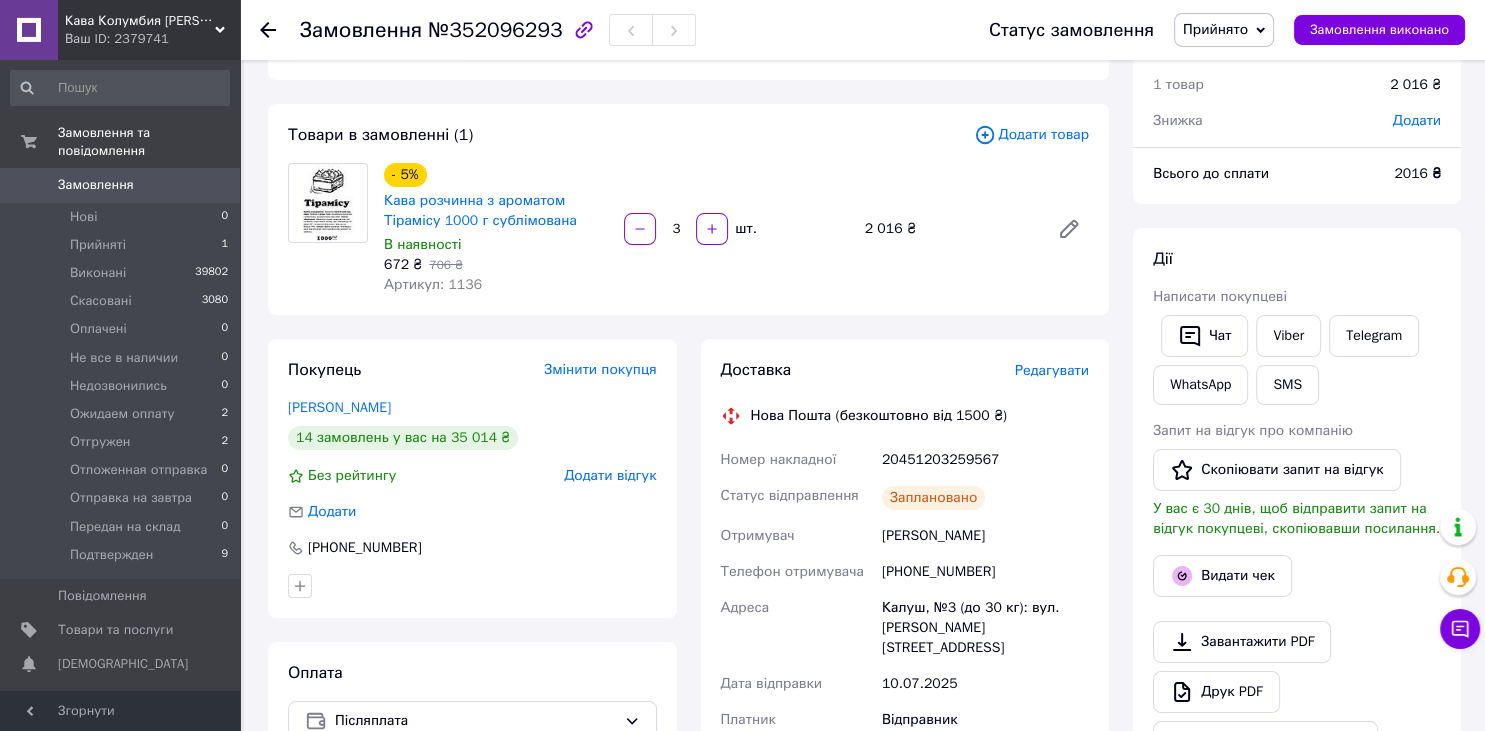 scroll, scrollTop: 0, scrollLeft: 0, axis: both 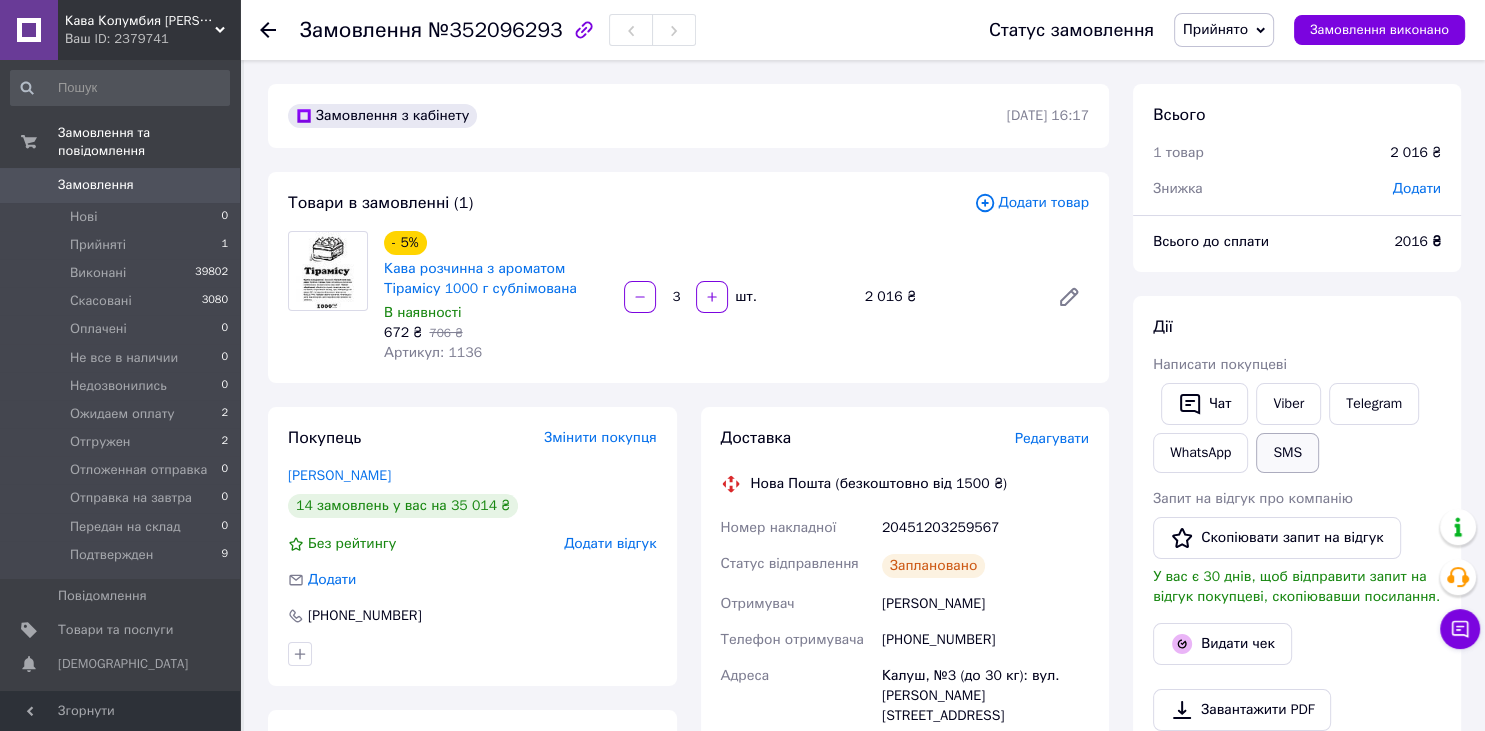 click on "SMS" at bounding box center [1287, 453] 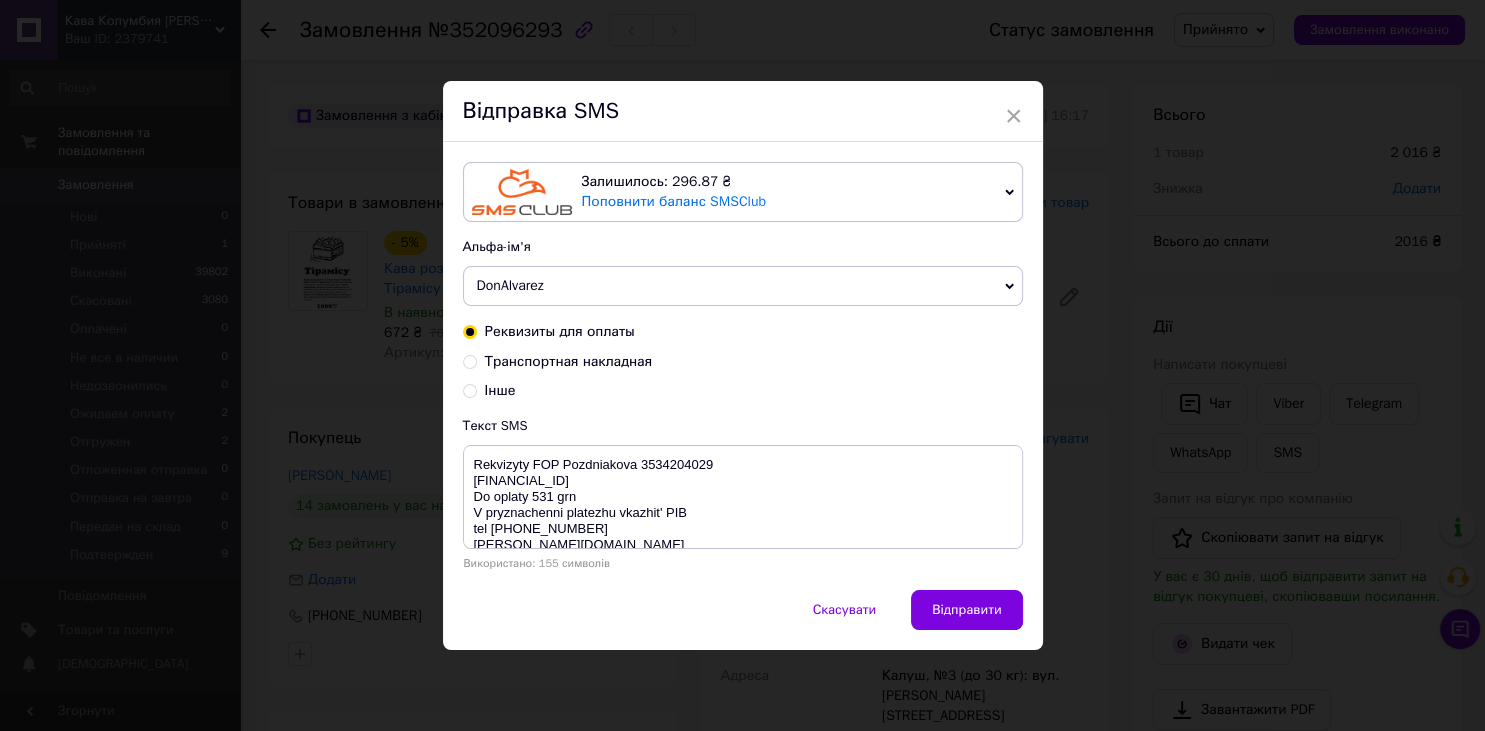 click on "Транспортная накладная" at bounding box center [470, 360] 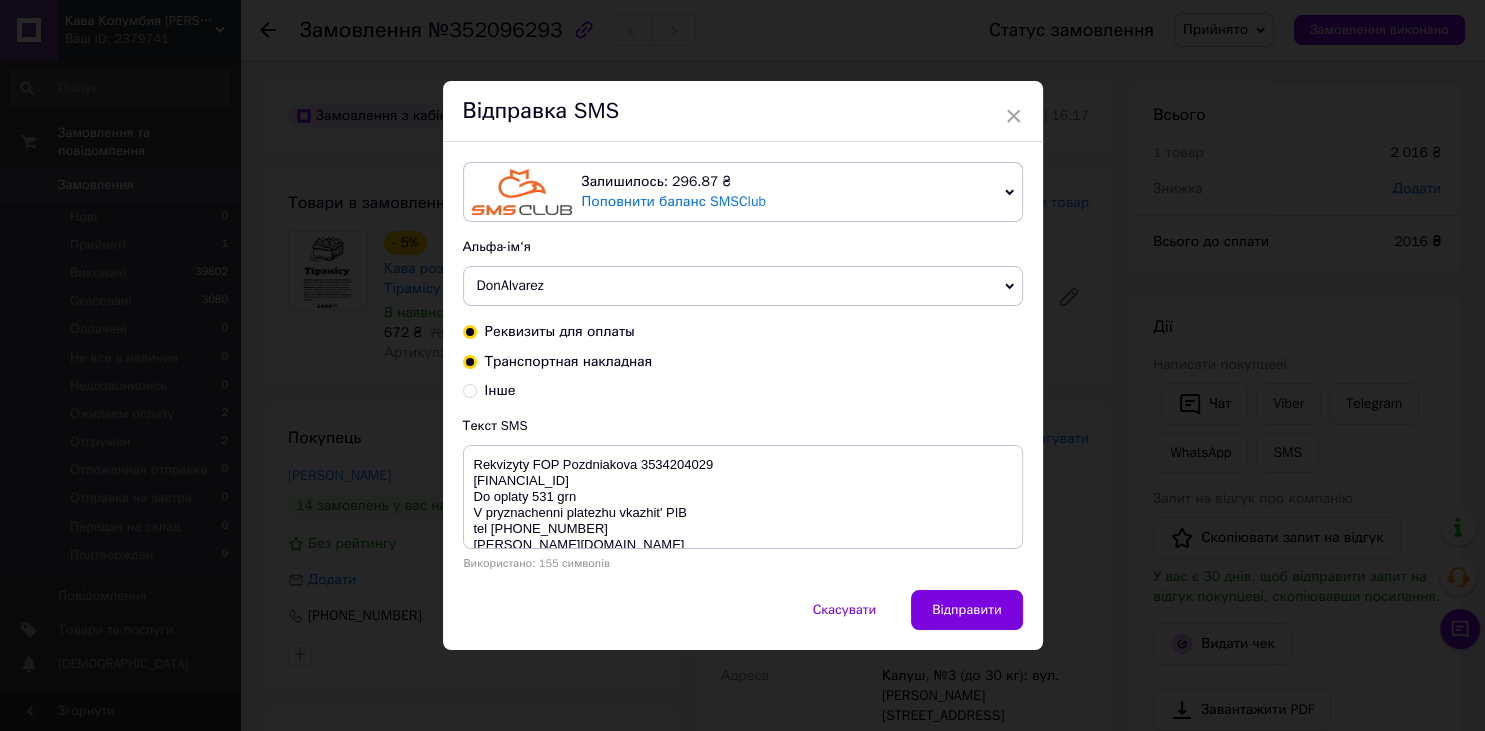 radio on "true" 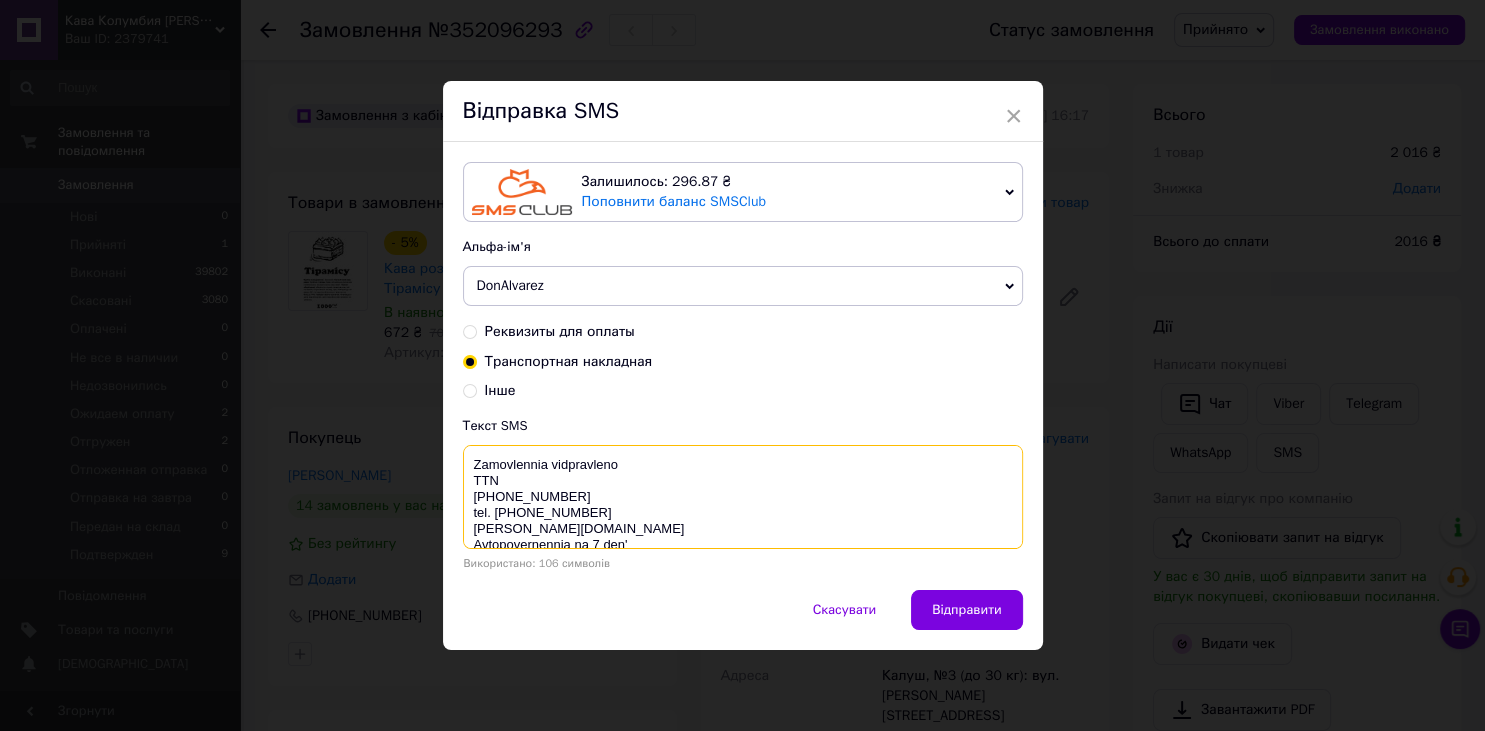 drag, startPoint x: 590, startPoint y: 499, endPoint x: 434, endPoint y: 502, distance: 156.02884 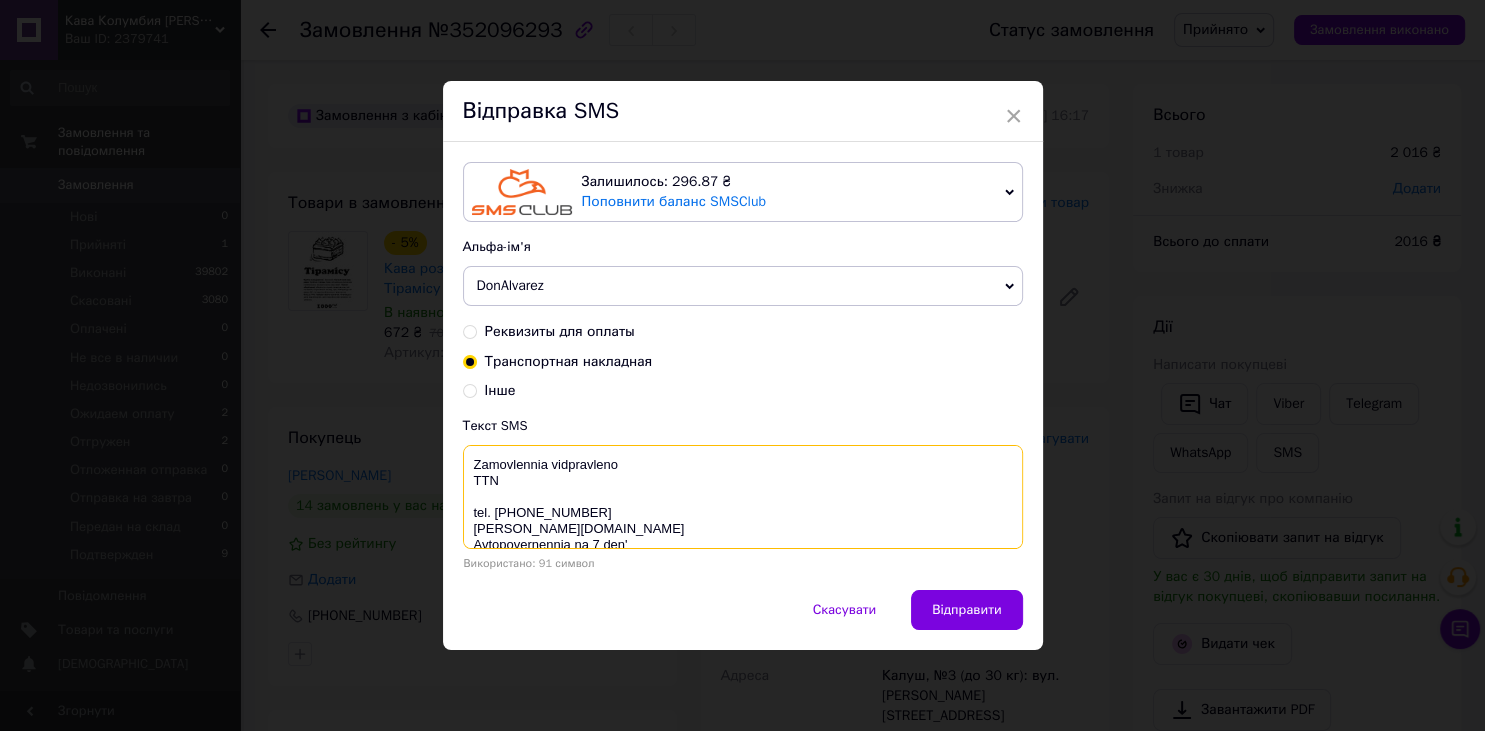 paste on "20451203259567" 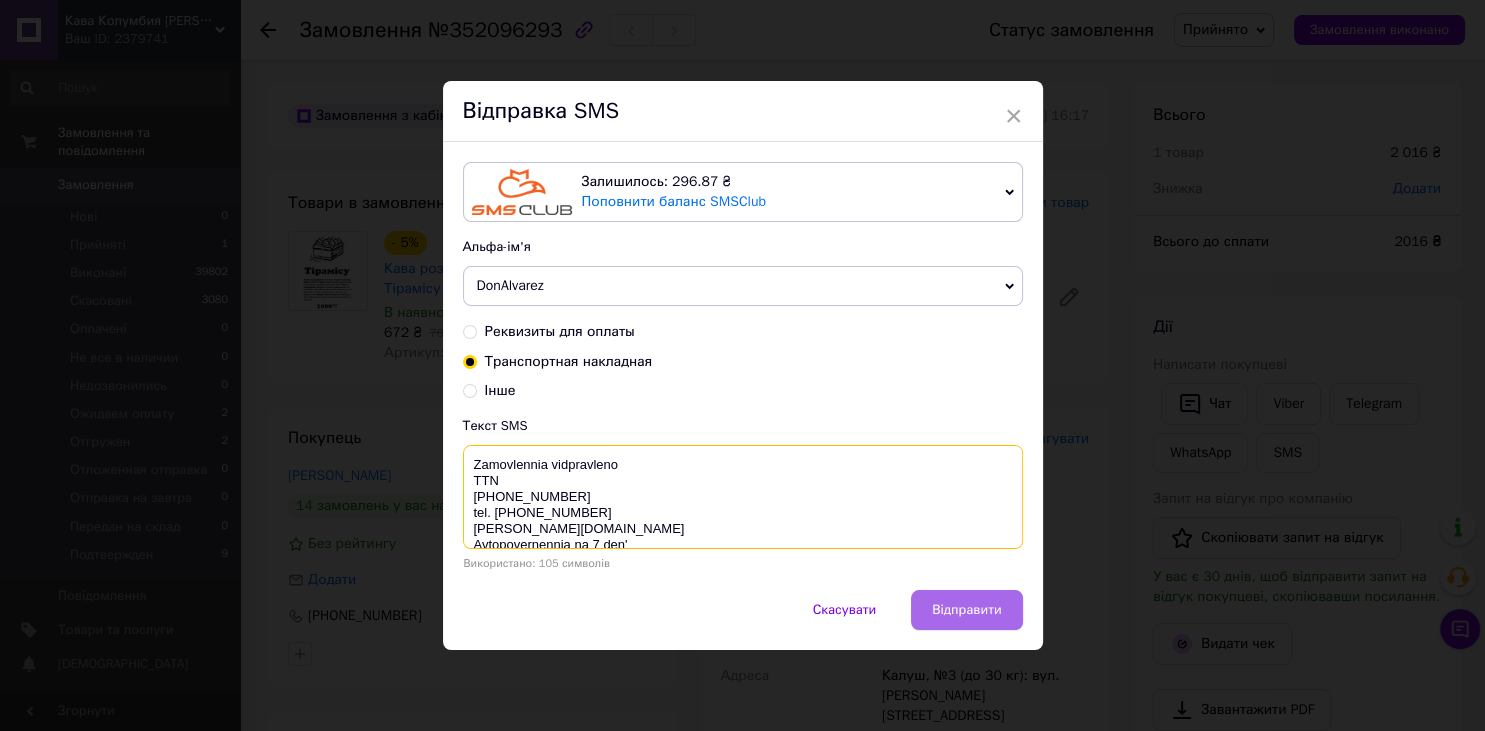 type on "Zamovlennia vidpravleno
TTN
20451203259567
tel. 0505793077
don-alvarez.com.ua
Avtopovernennia na 7 den'" 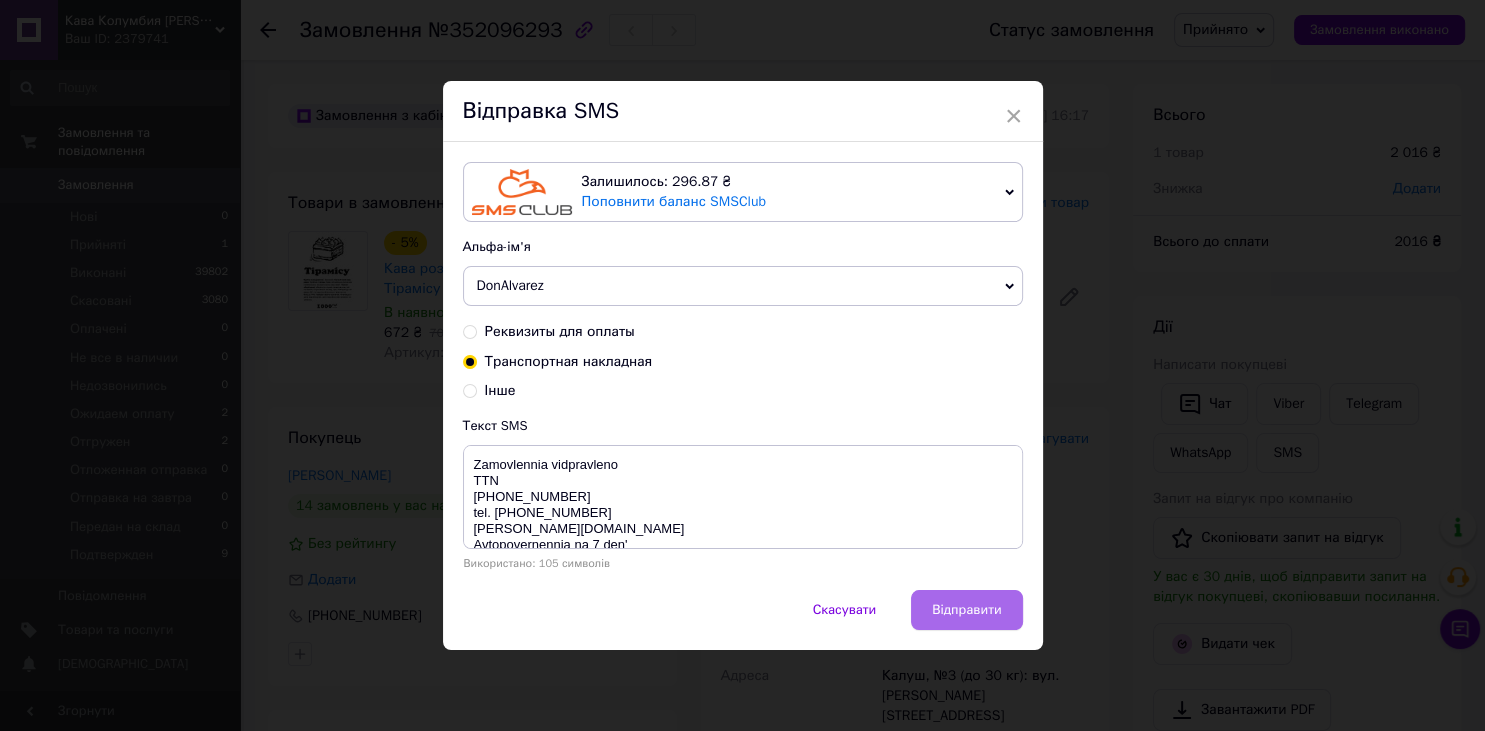 click on "Відправити" at bounding box center [966, 610] 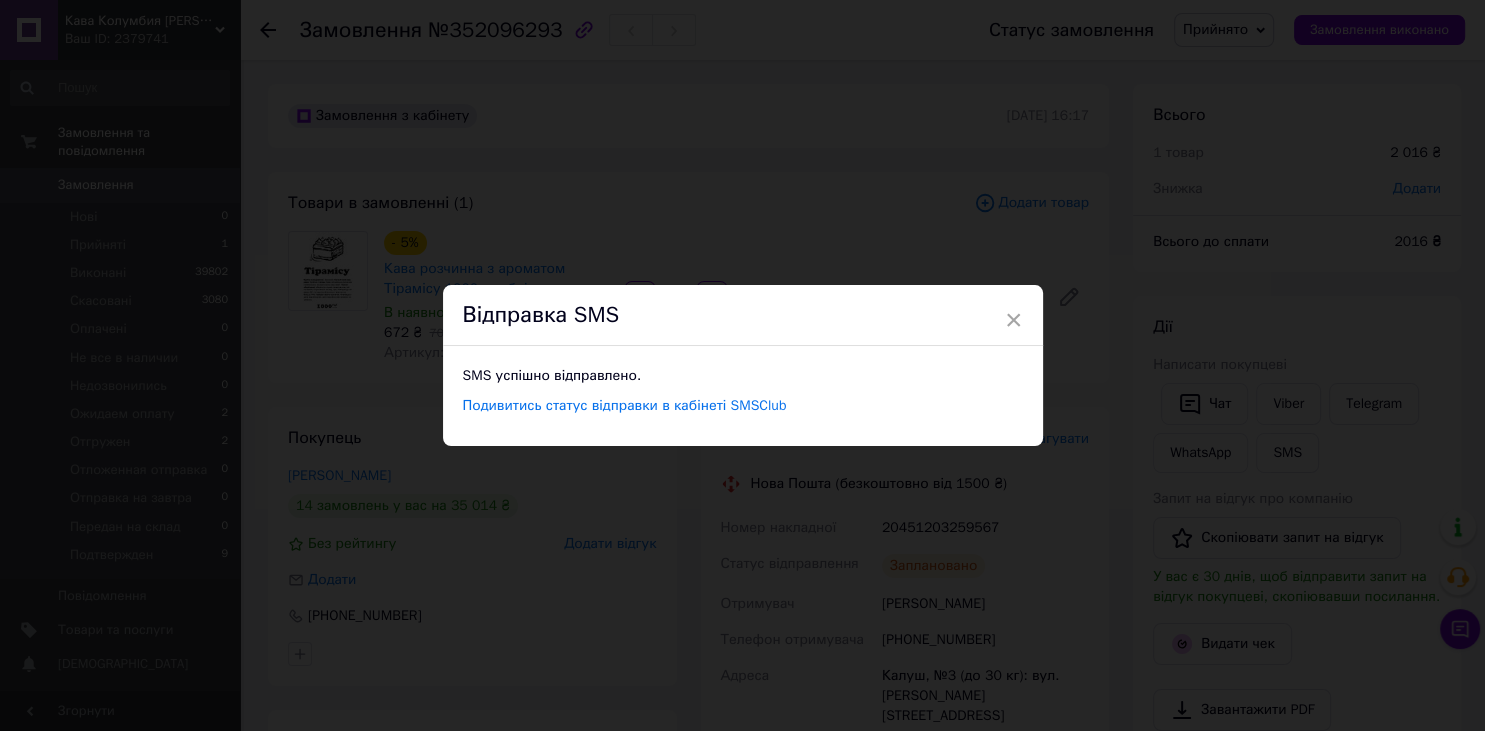 drag, startPoint x: 1010, startPoint y: 310, endPoint x: 1126, endPoint y: 177, distance: 176.47946 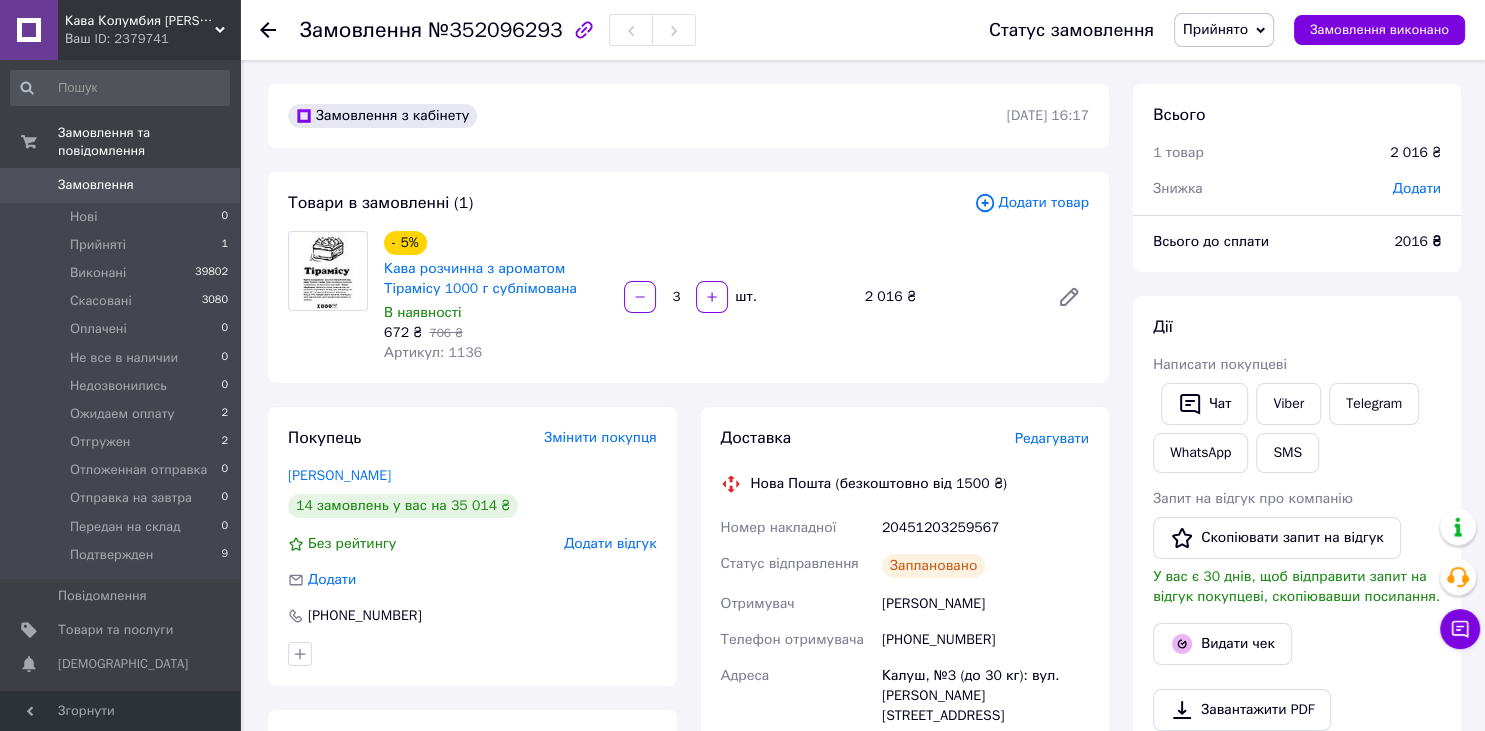 click on "Прийнято" at bounding box center (1215, 29) 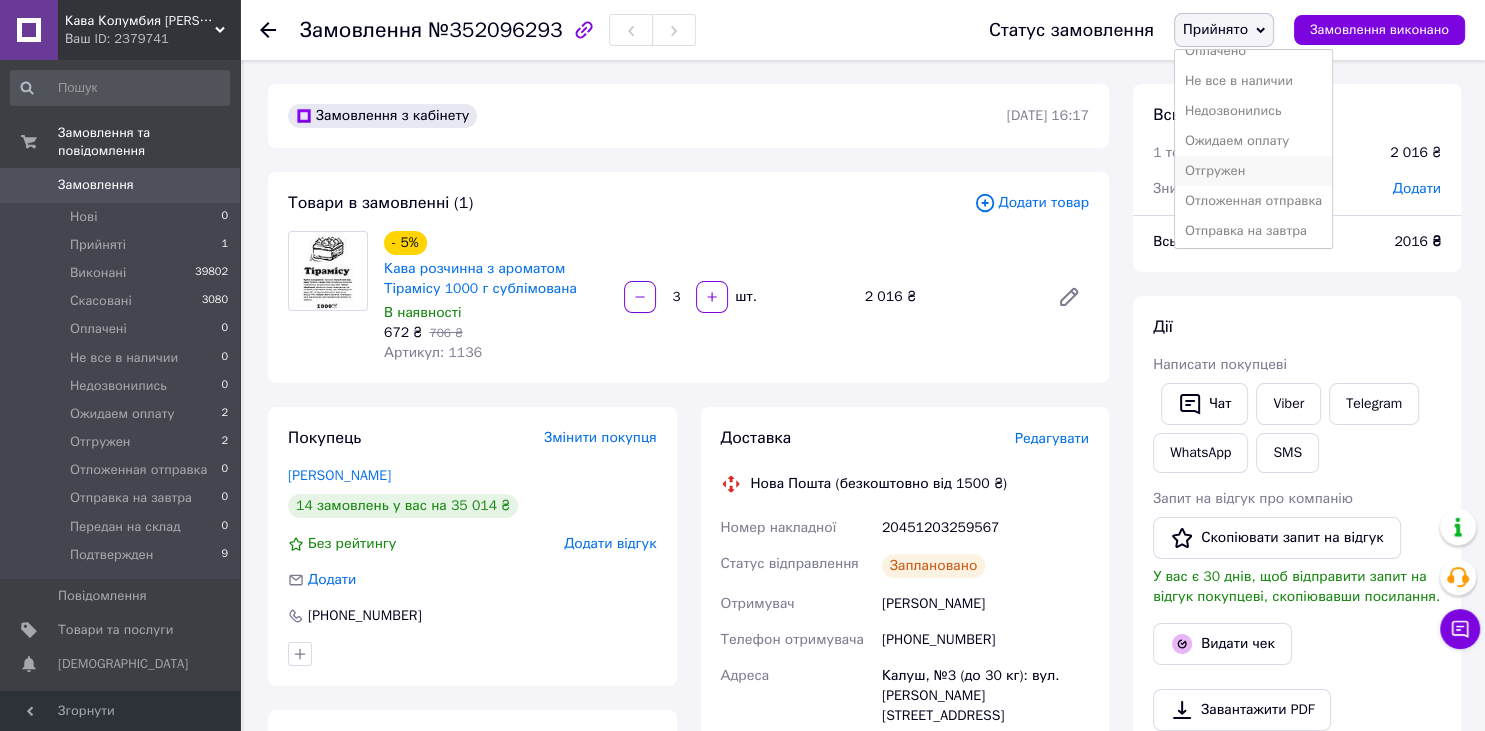 scroll, scrollTop: 142, scrollLeft: 0, axis: vertical 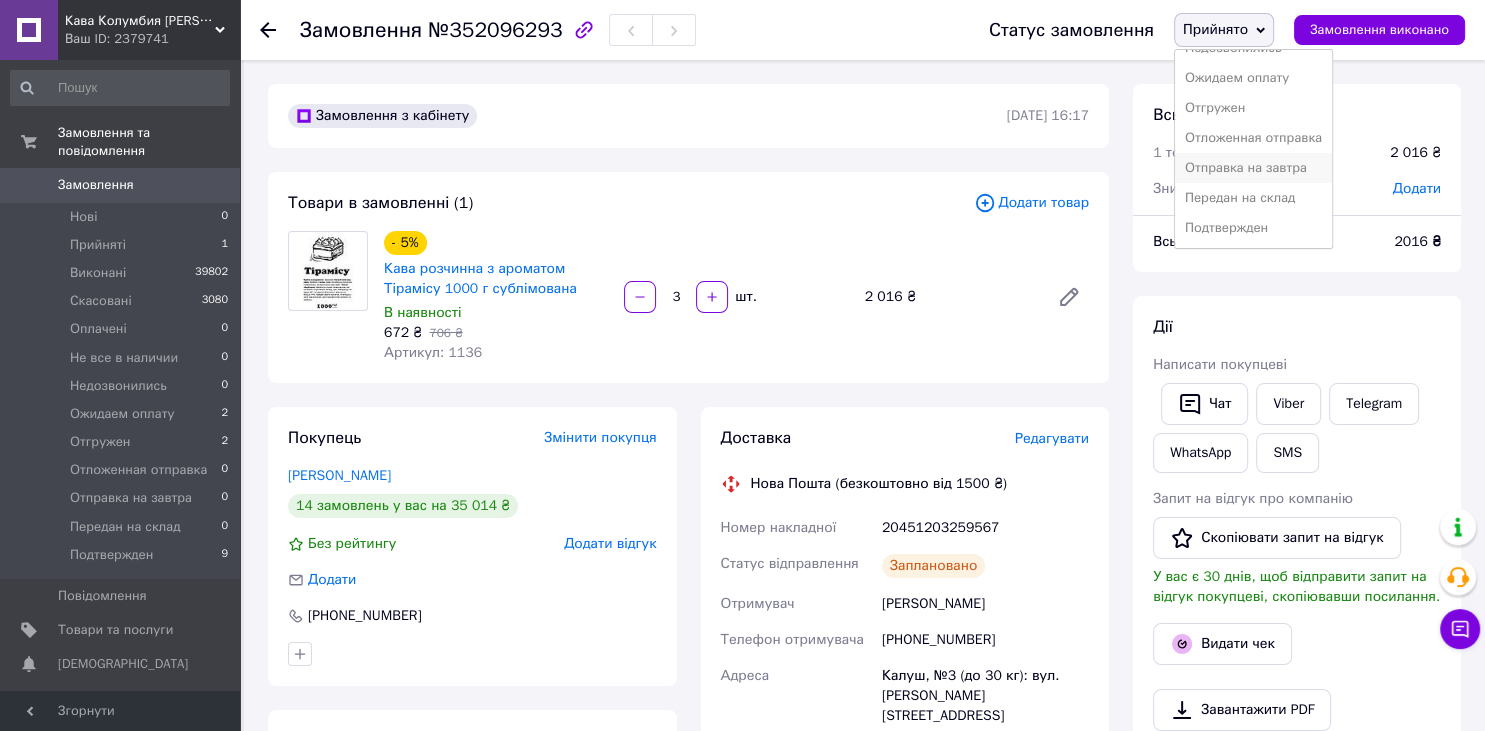 click on "Отправка на завтра" at bounding box center (1253, 168) 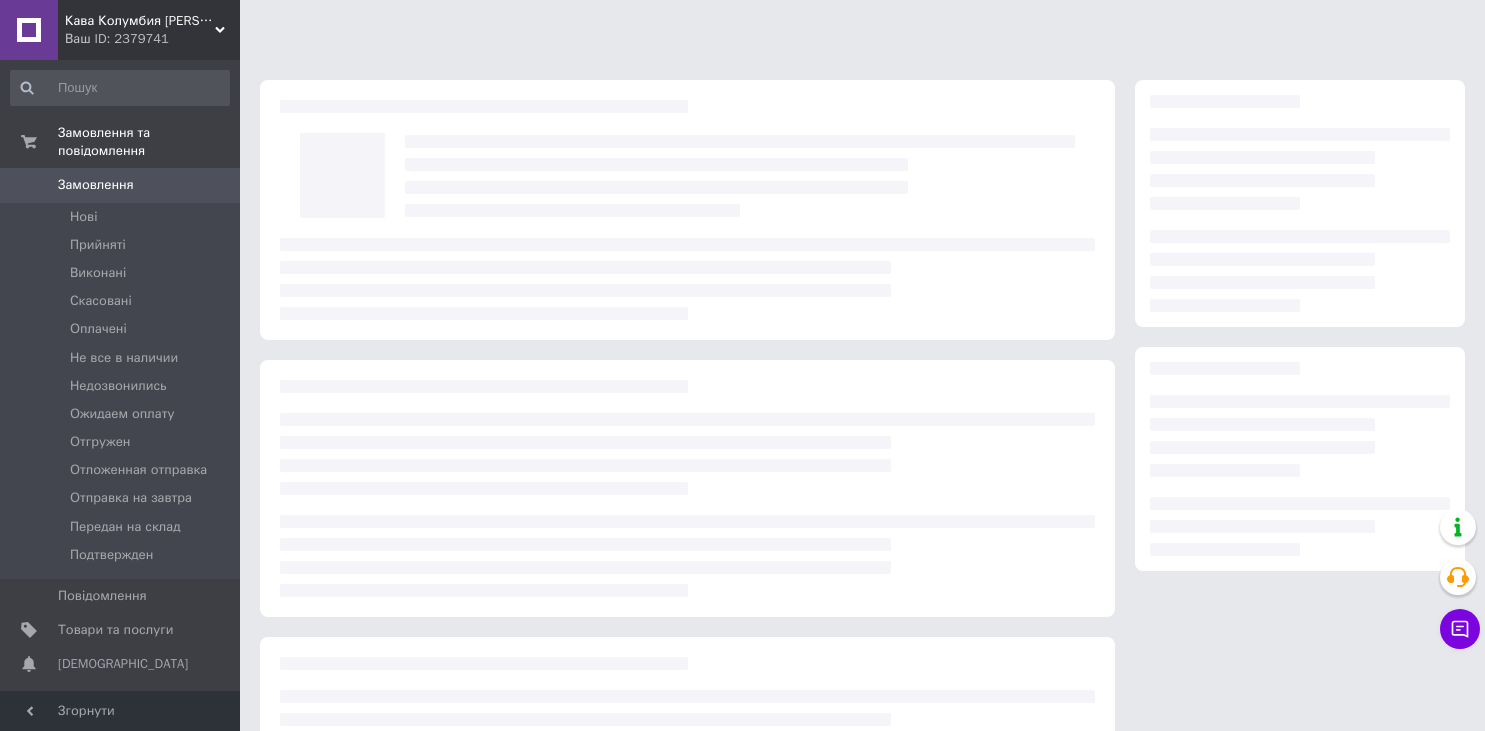 scroll, scrollTop: 0, scrollLeft: 0, axis: both 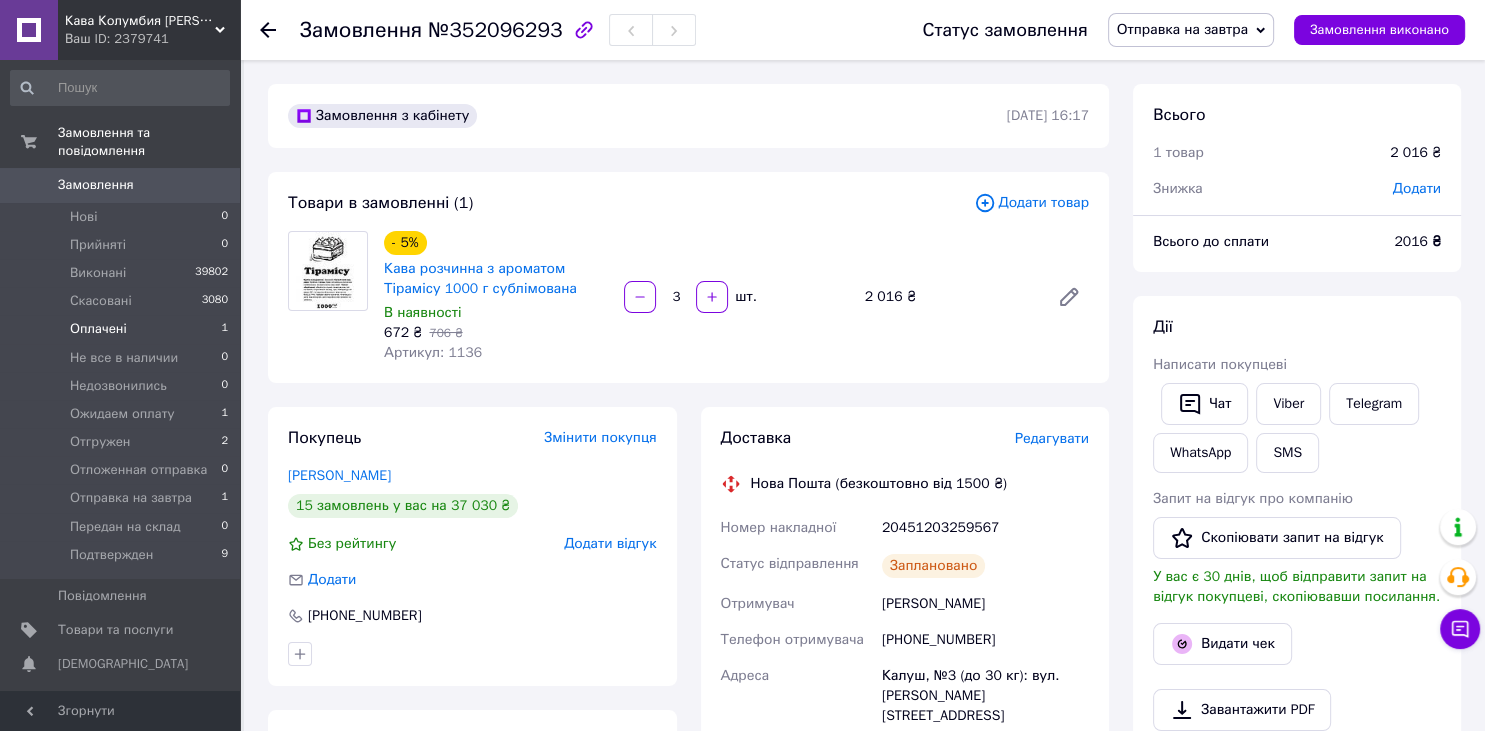 click on "Оплачені" at bounding box center [98, 329] 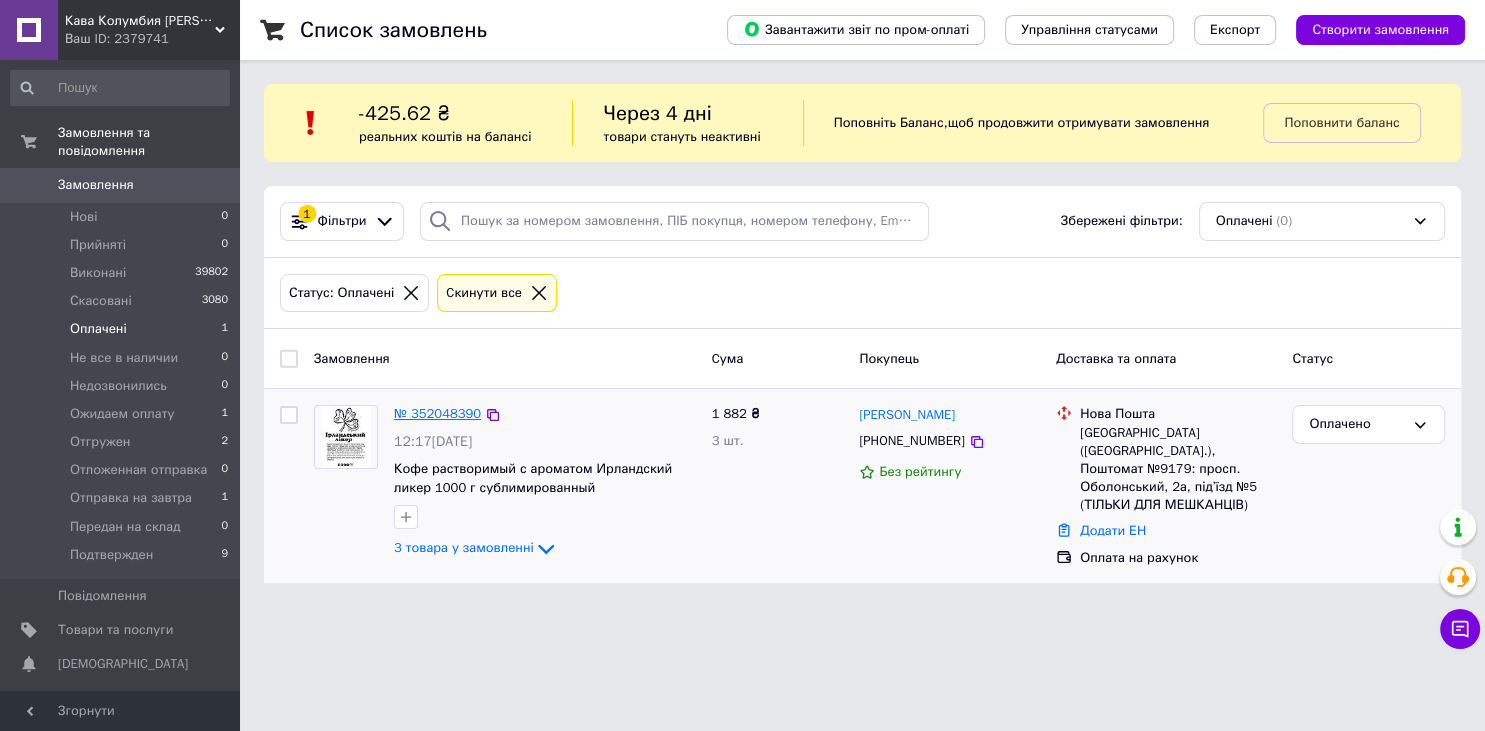 click on "№ 352048390" at bounding box center [437, 413] 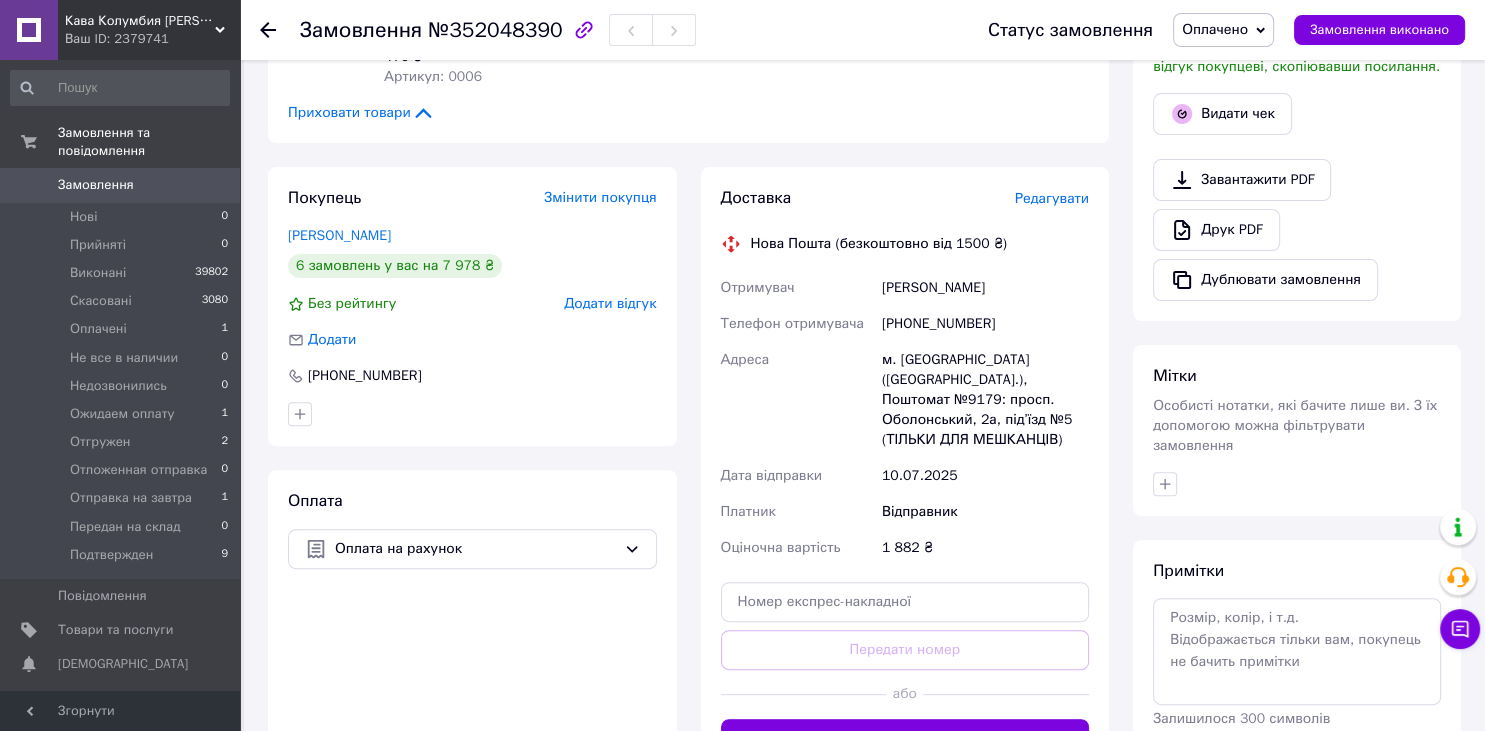 scroll, scrollTop: 933, scrollLeft: 0, axis: vertical 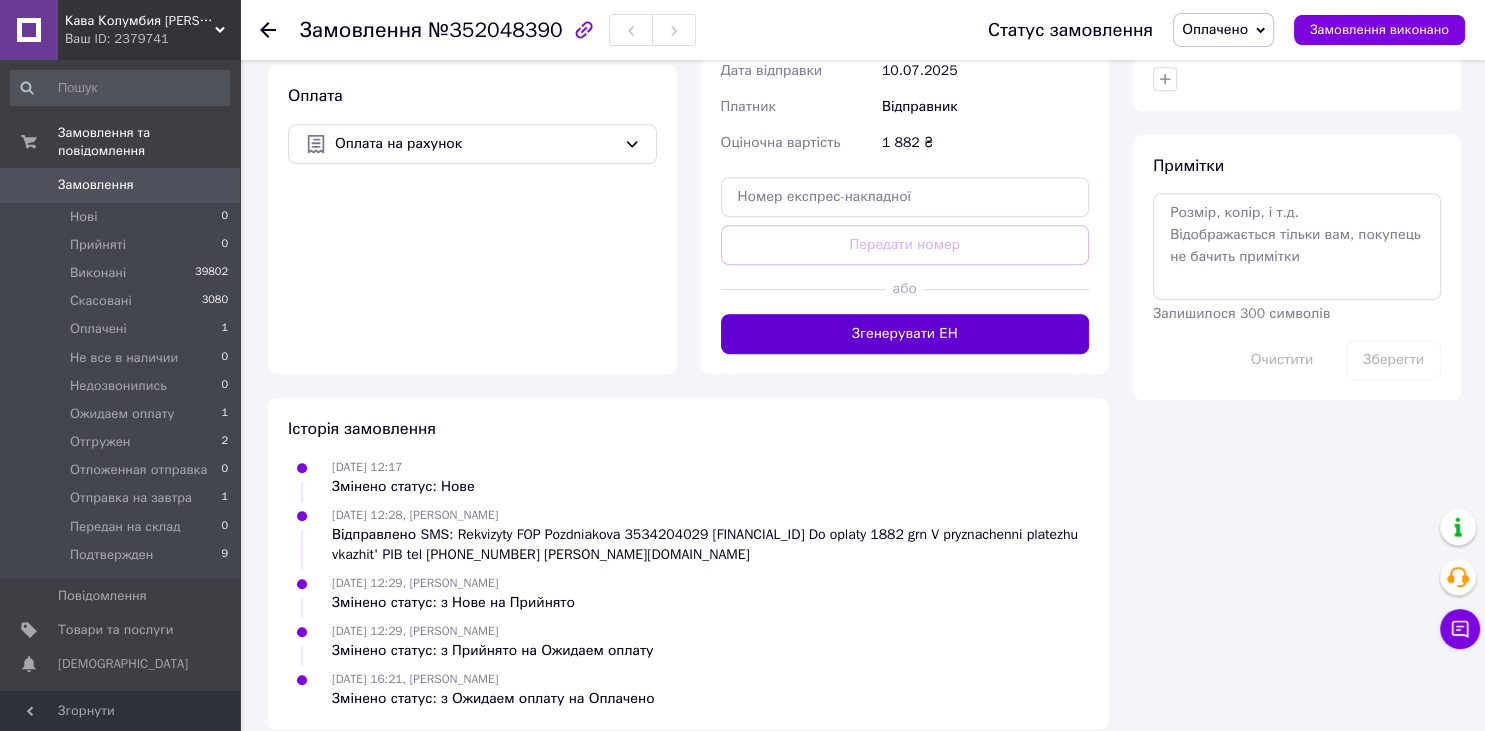 click on "Згенерувати ЕН" at bounding box center [905, 334] 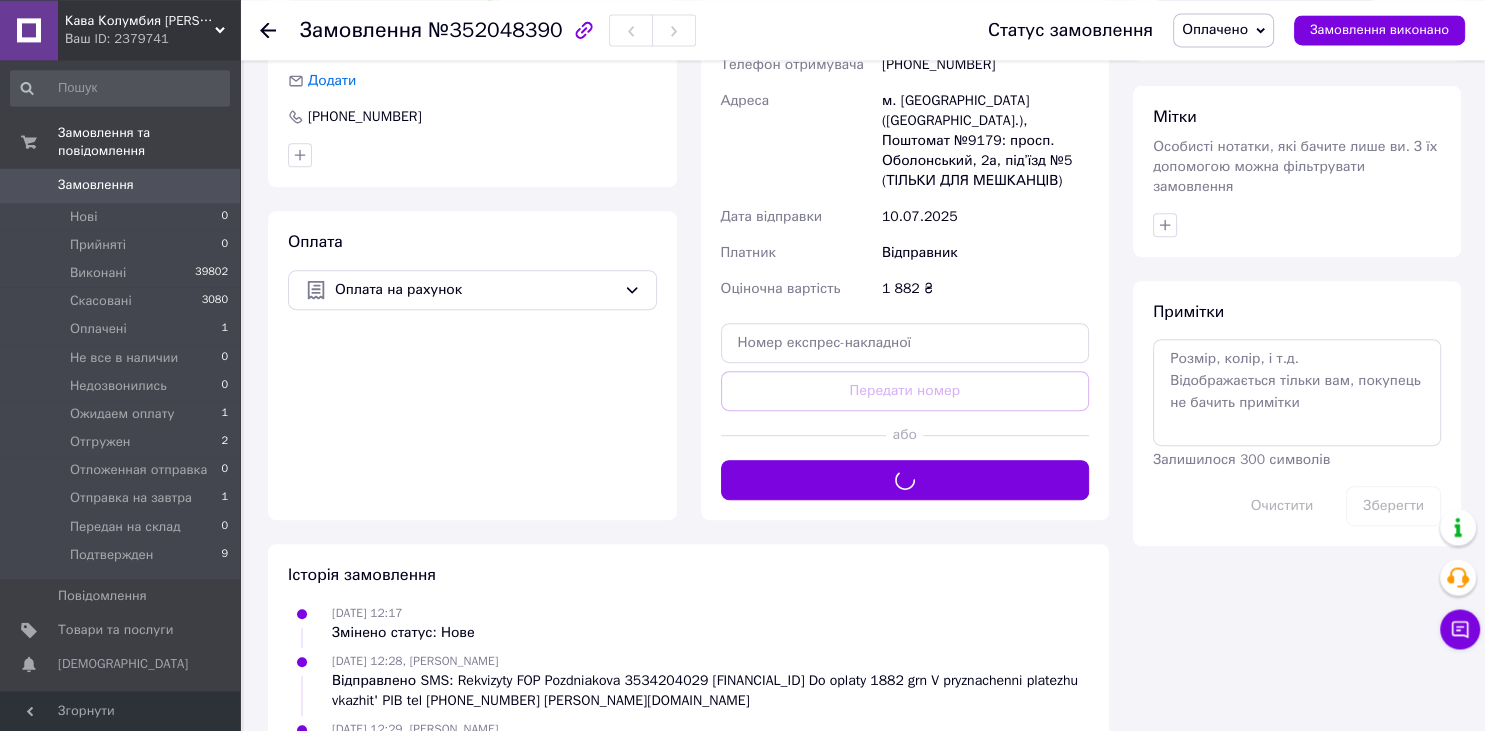 scroll, scrollTop: 722, scrollLeft: 0, axis: vertical 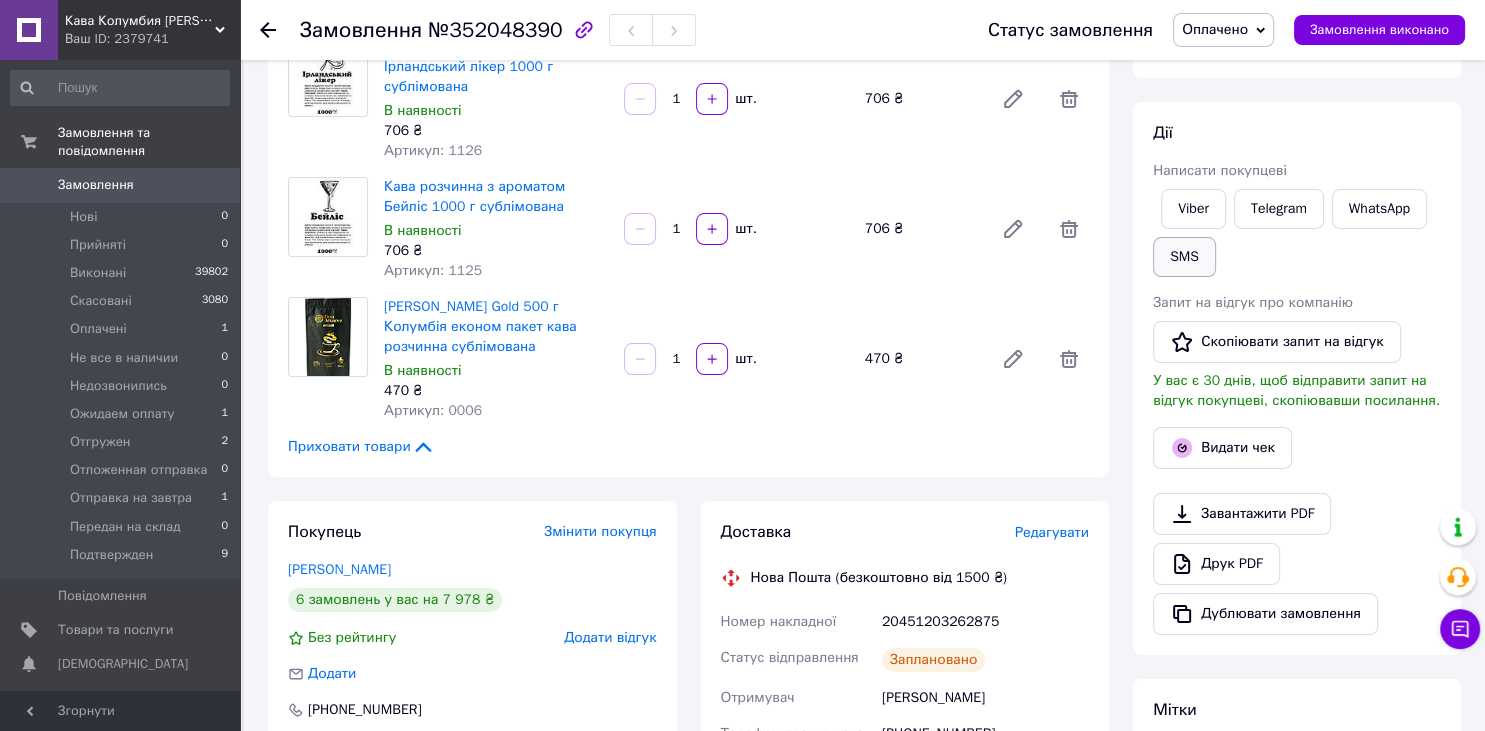 click on "SMS" at bounding box center (1184, 257) 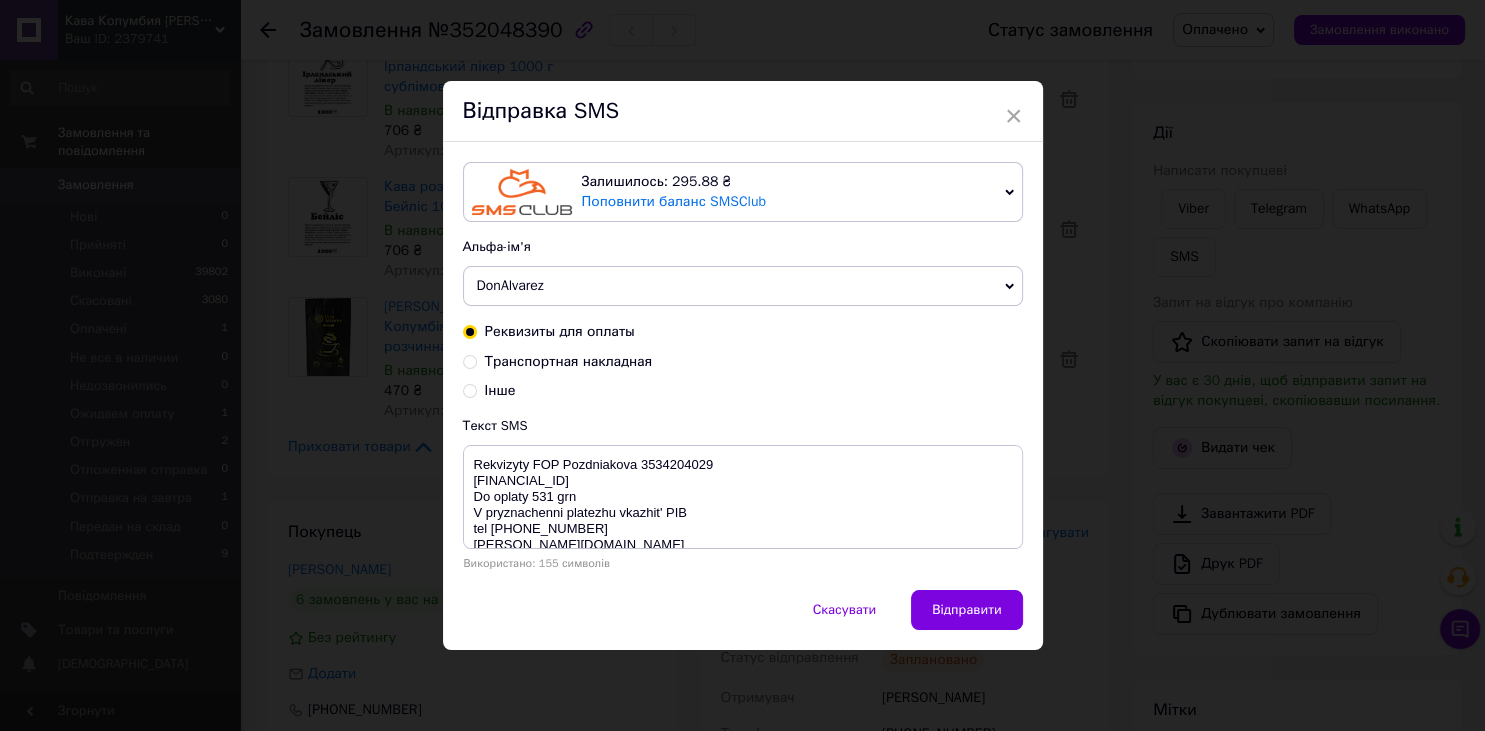 click on "Транспортная накладная" at bounding box center (470, 360) 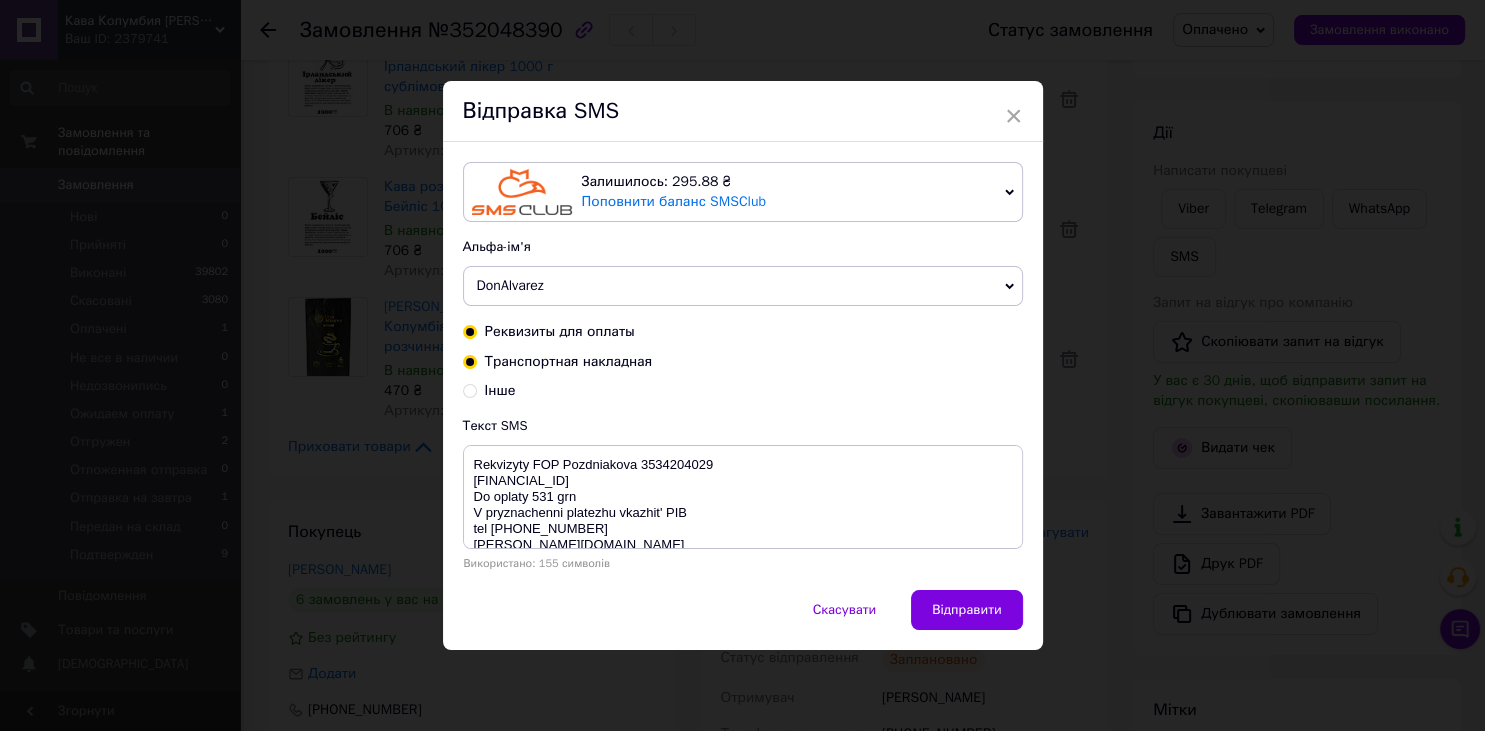 radio on "true" 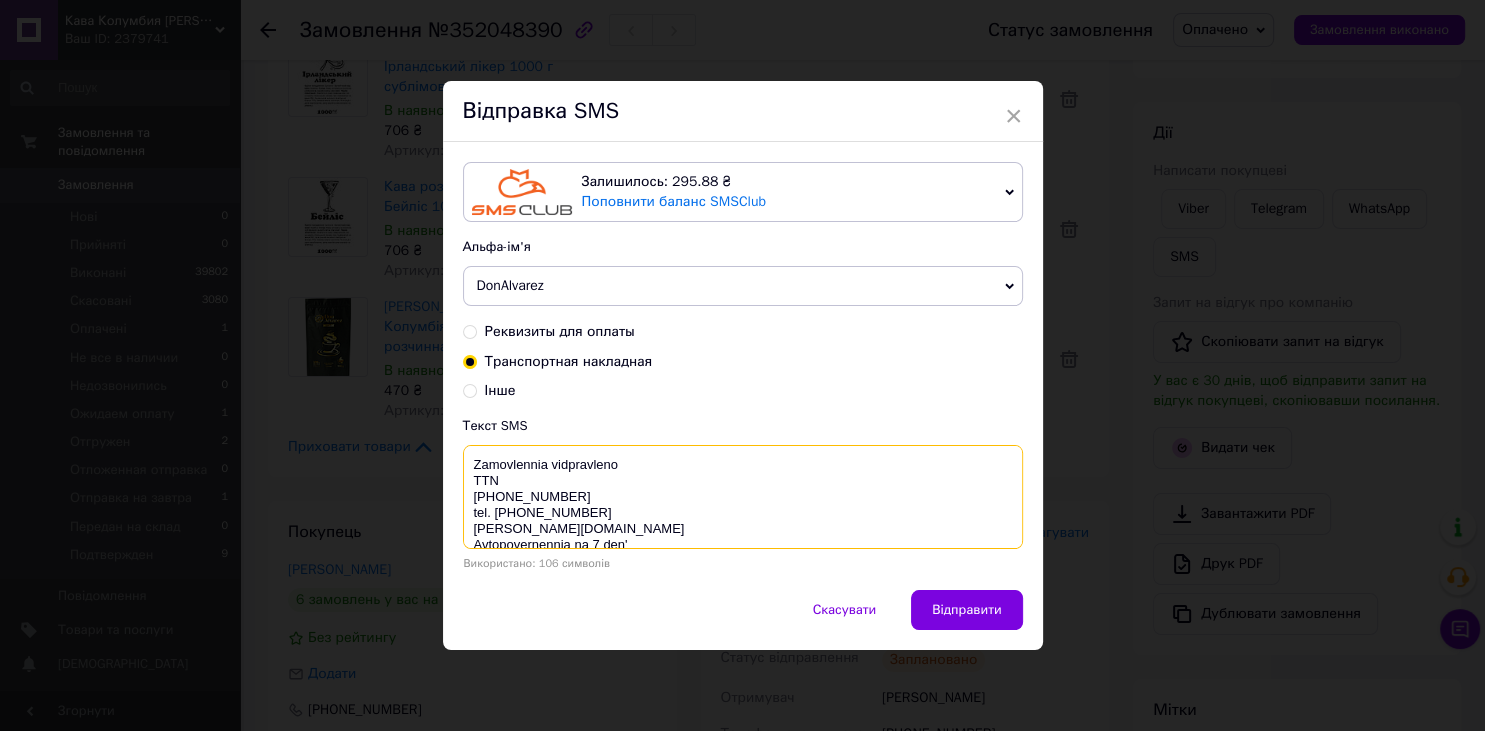 drag, startPoint x: 582, startPoint y: 502, endPoint x: 464, endPoint y: 514, distance: 118.6086 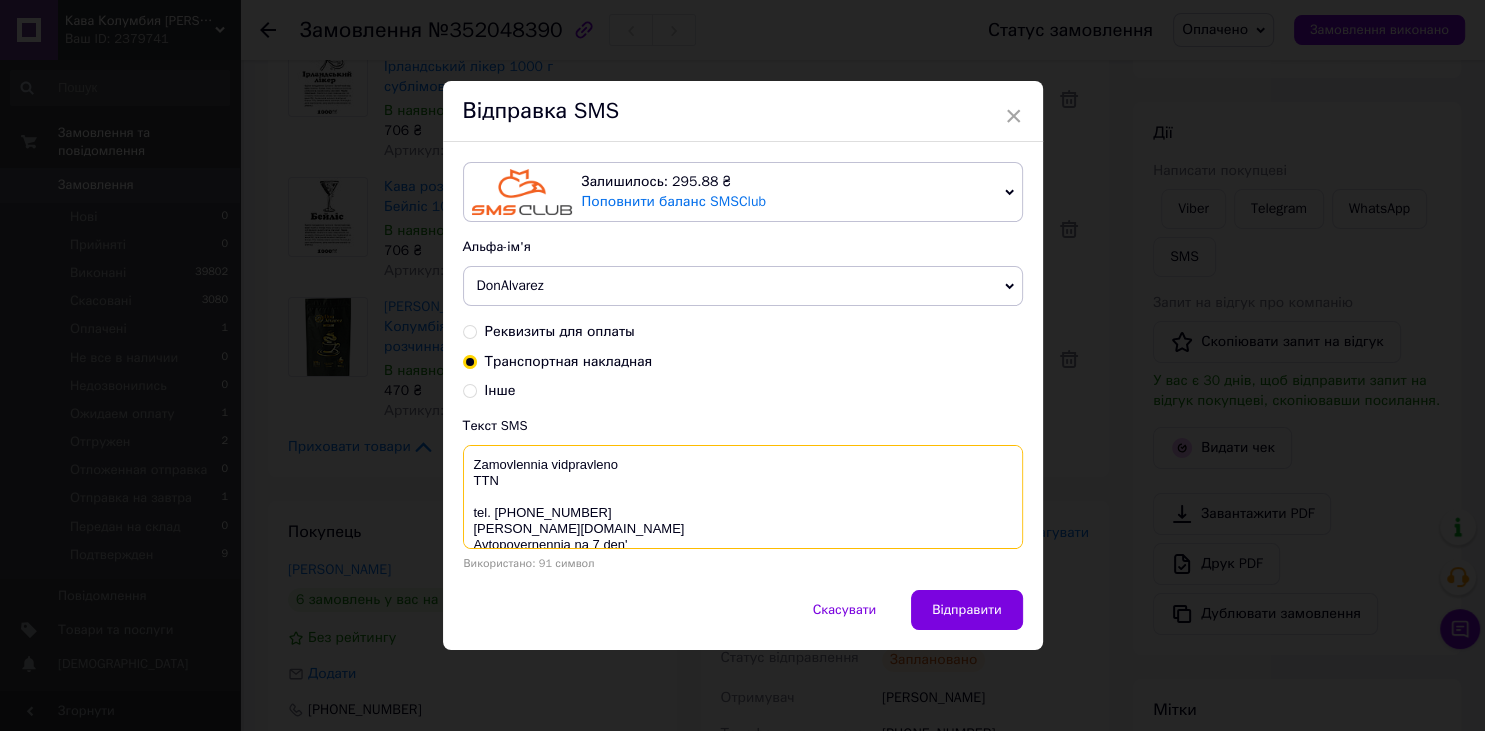 paste on "20451203262875" 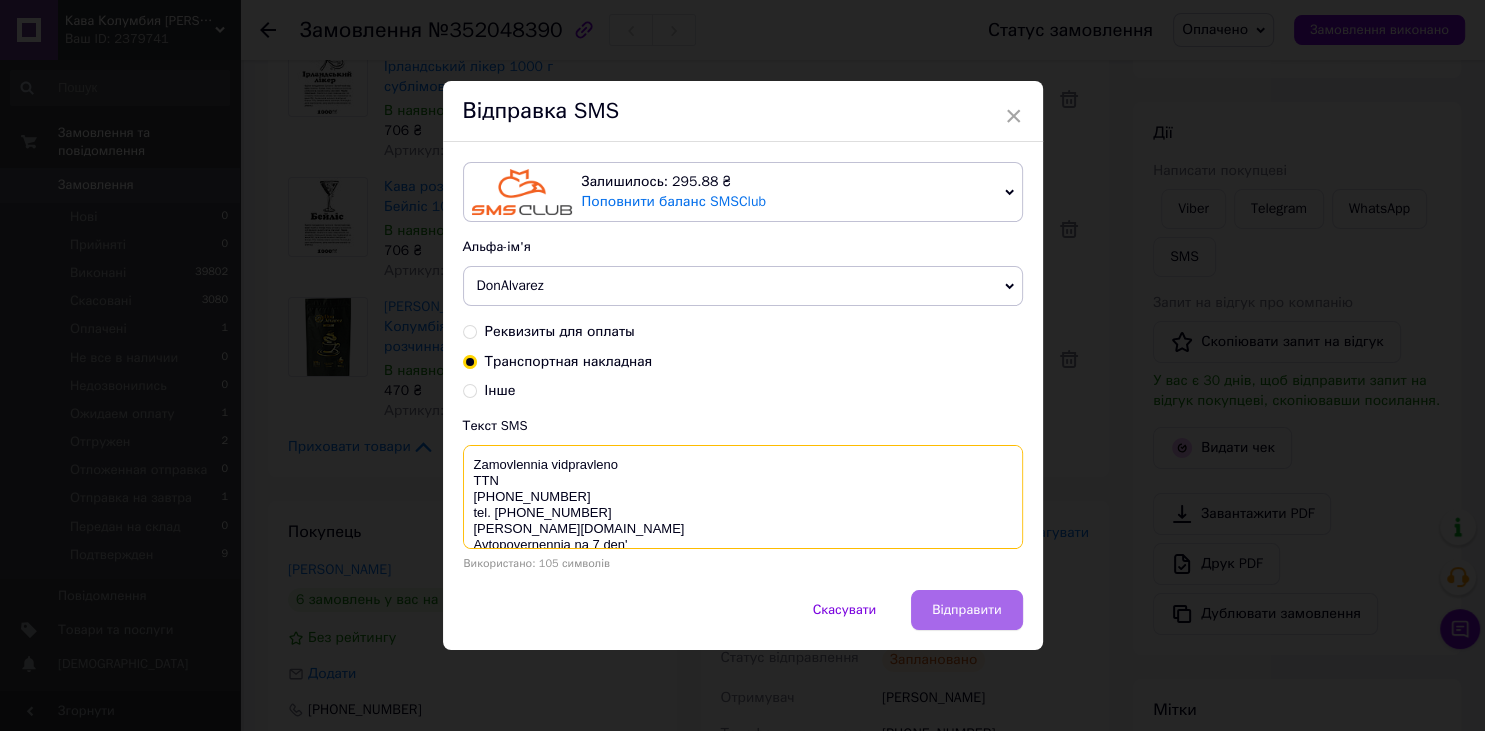 type on "Zamovlennia vidpravleno
TTN
20451203262875
tel. 0505793077
don-alvarez.com.ua
Avtopovernennia na 7 den'" 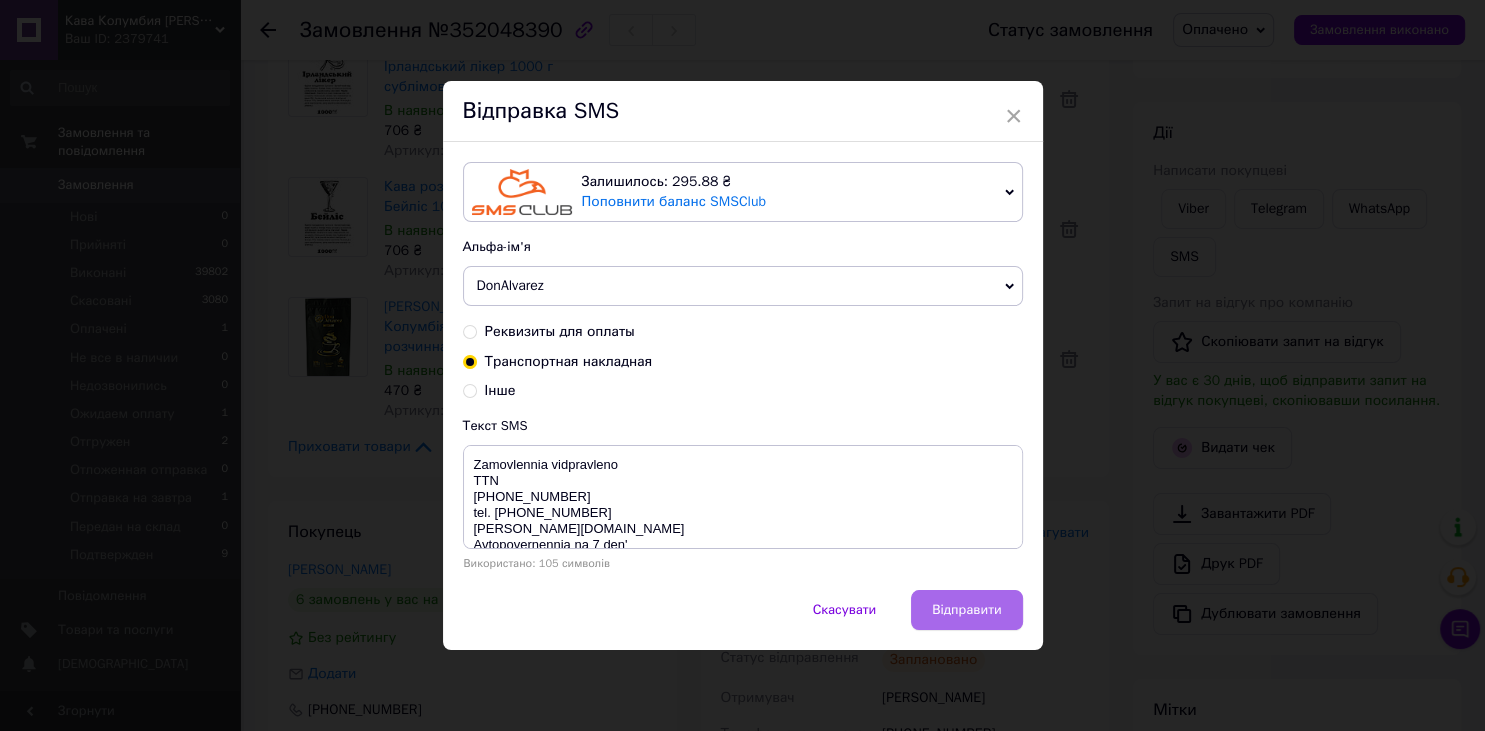 click on "Відправити" at bounding box center [966, 610] 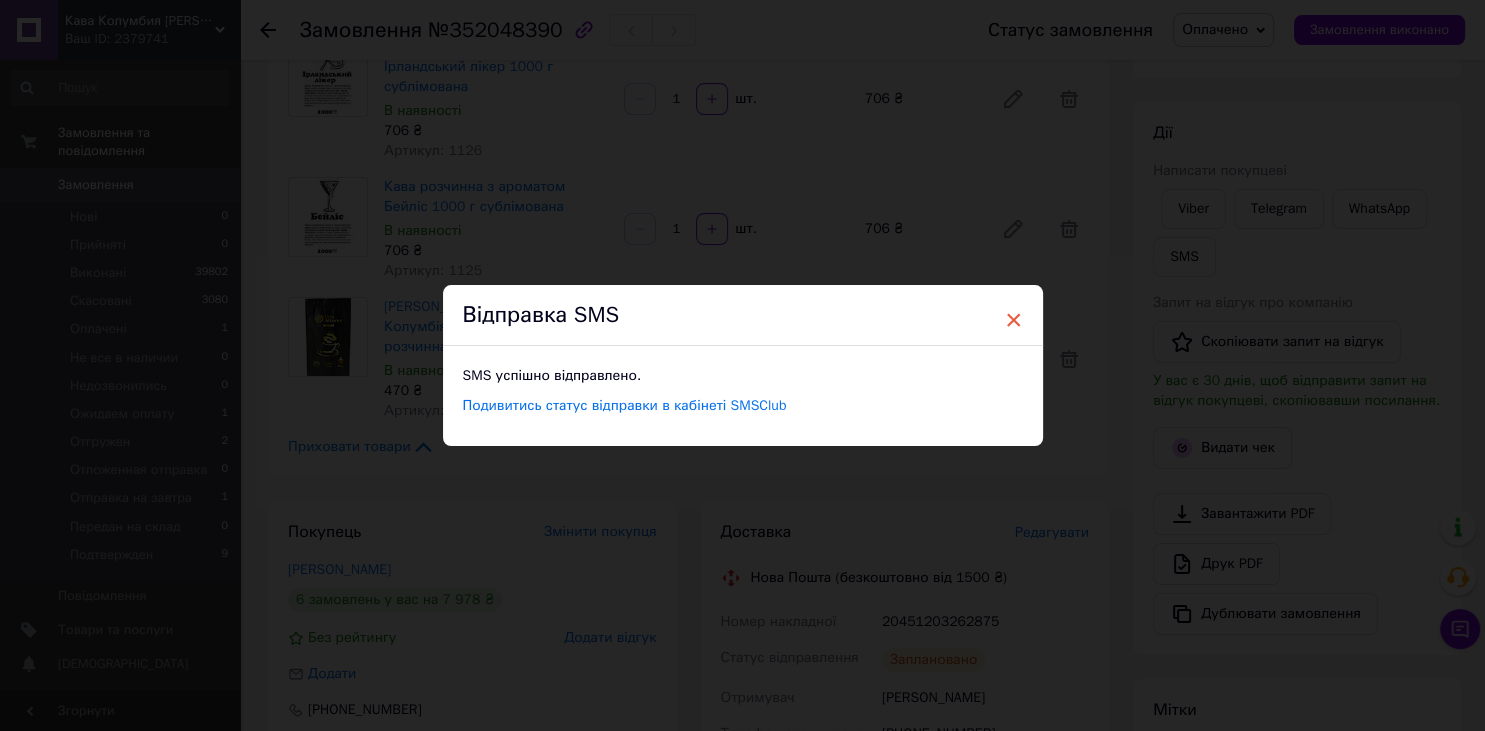 click on "×" at bounding box center [1014, 320] 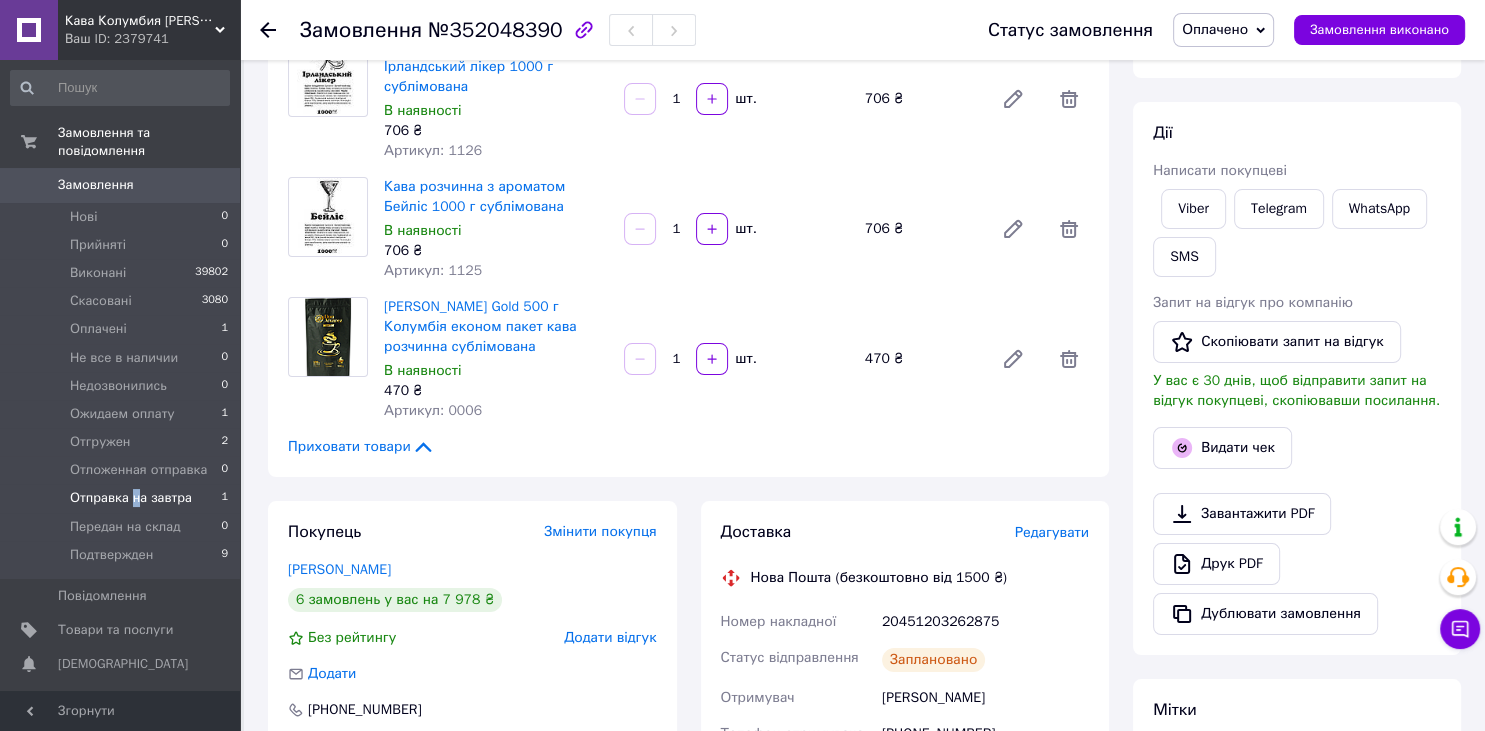 click on "Отправка на завтра" at bounding box center [131, 498] 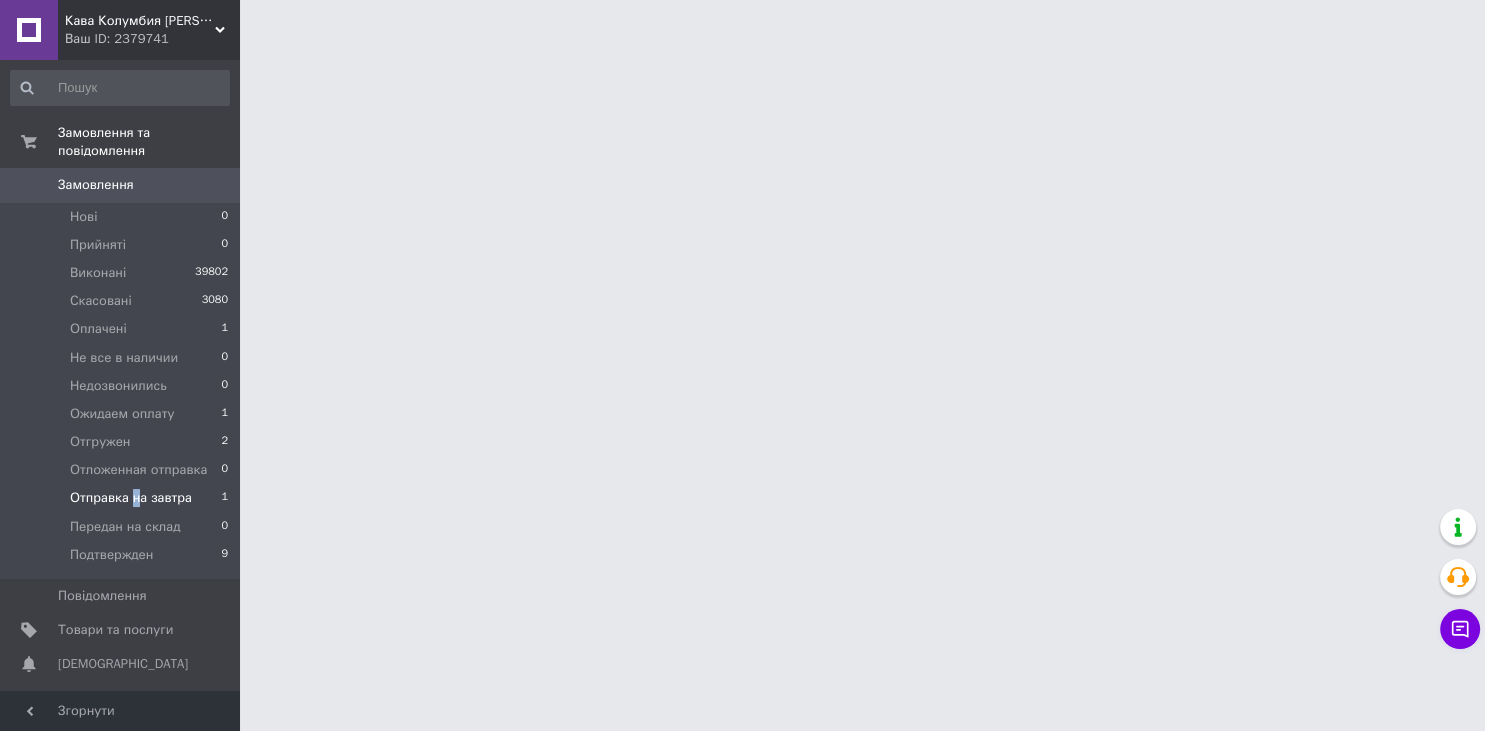 scroll, scrollTop: 0, scrollLeft: 0, axis: both 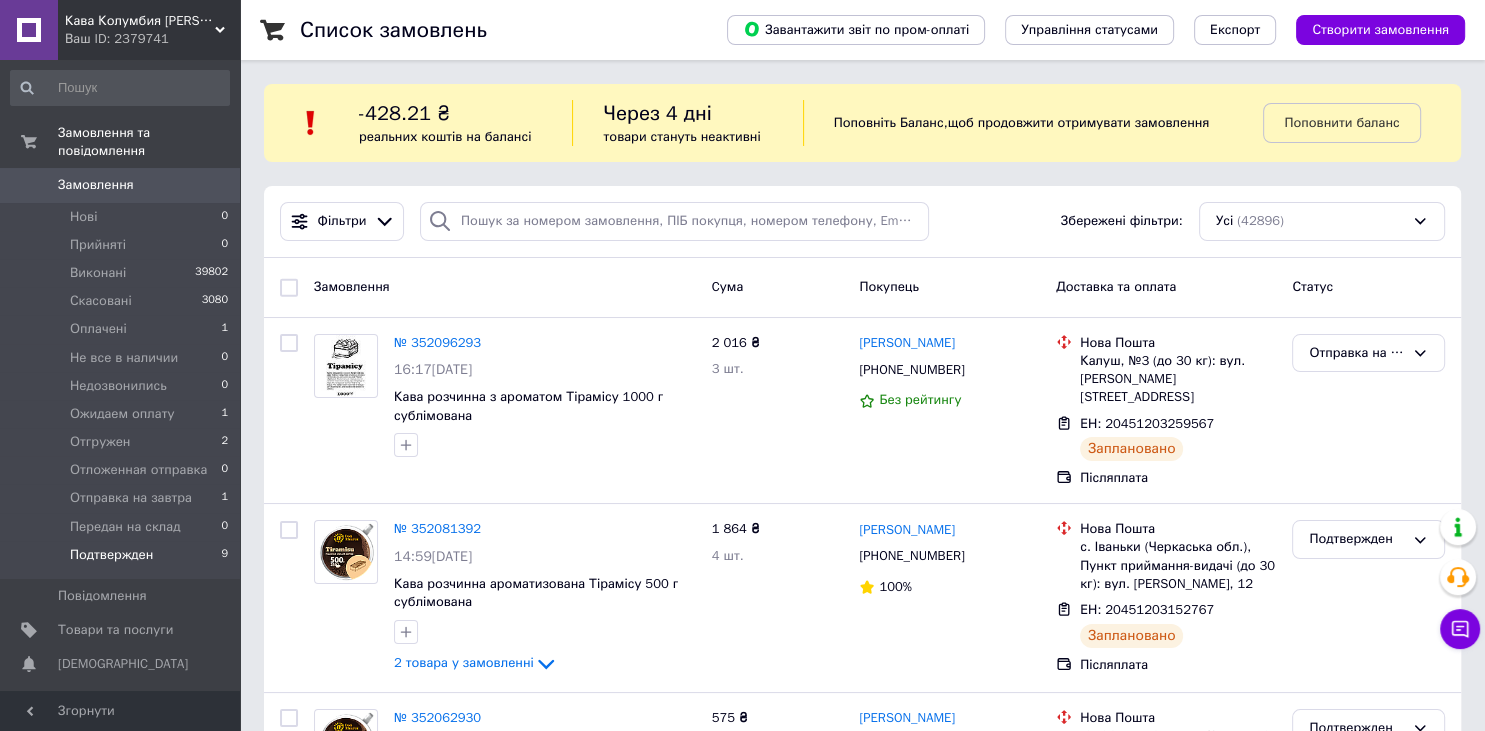 click on "Подтвержден 9" at bounding box center (120, 560) 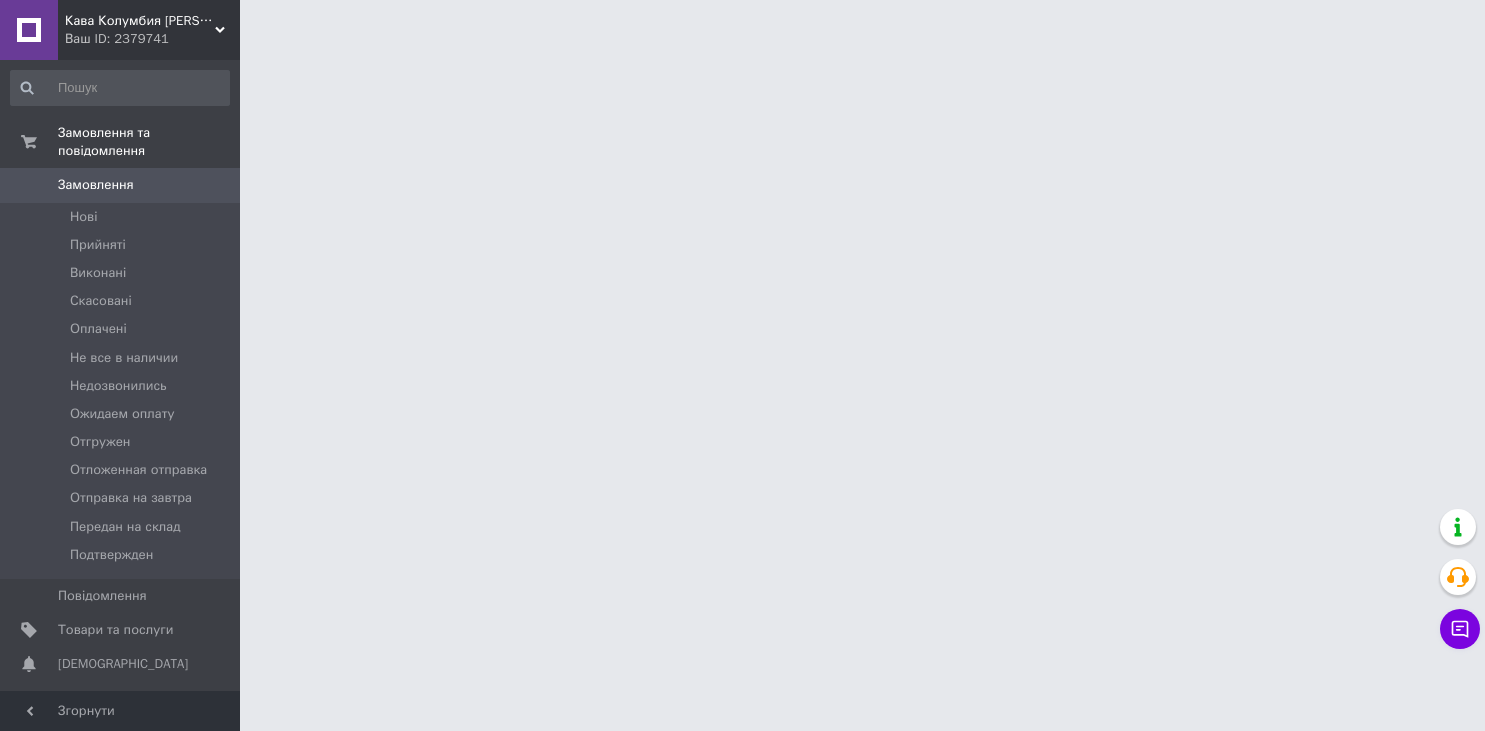 scroll, scrollTop: 0, scrollLeft: 0, axis: both 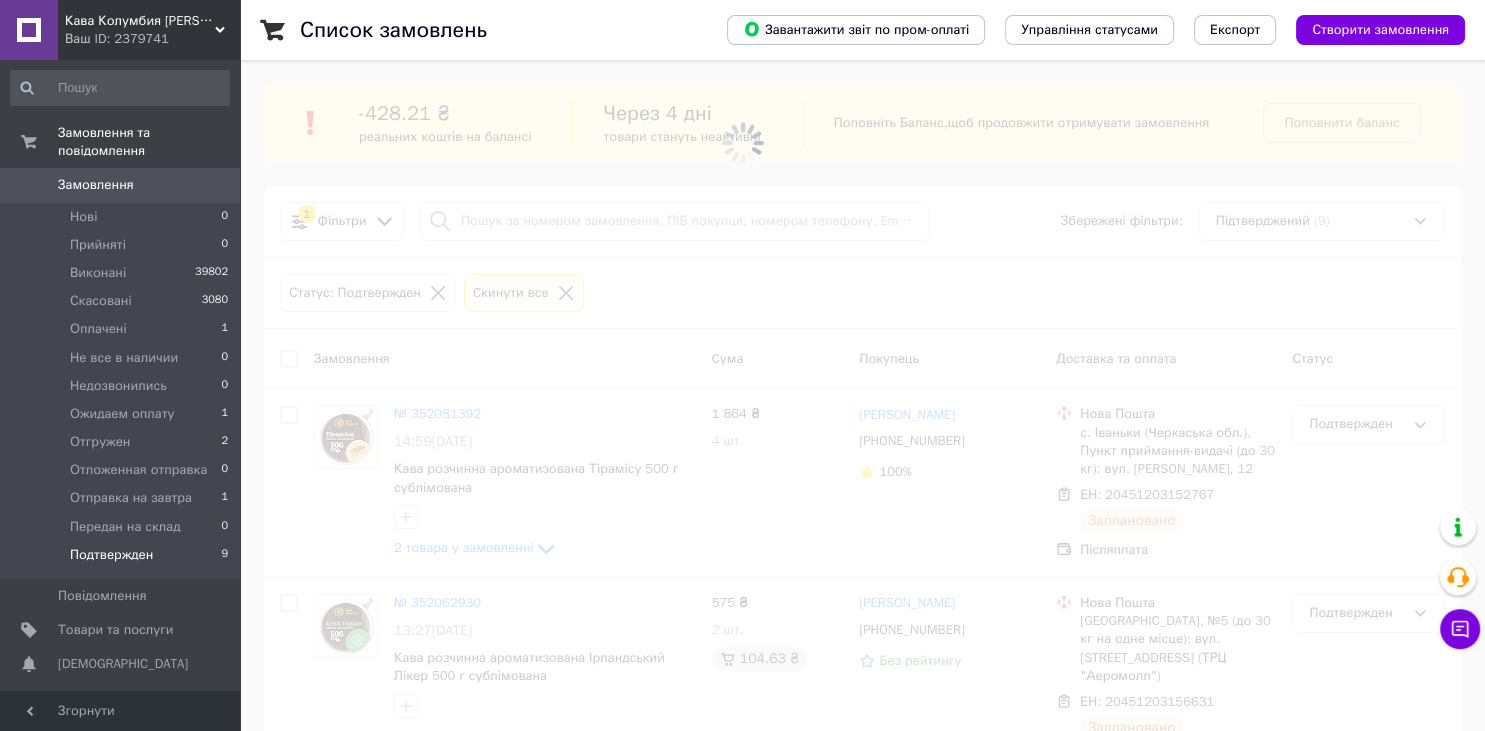 click on "Подтвержден" at bounding box center [111, 555] 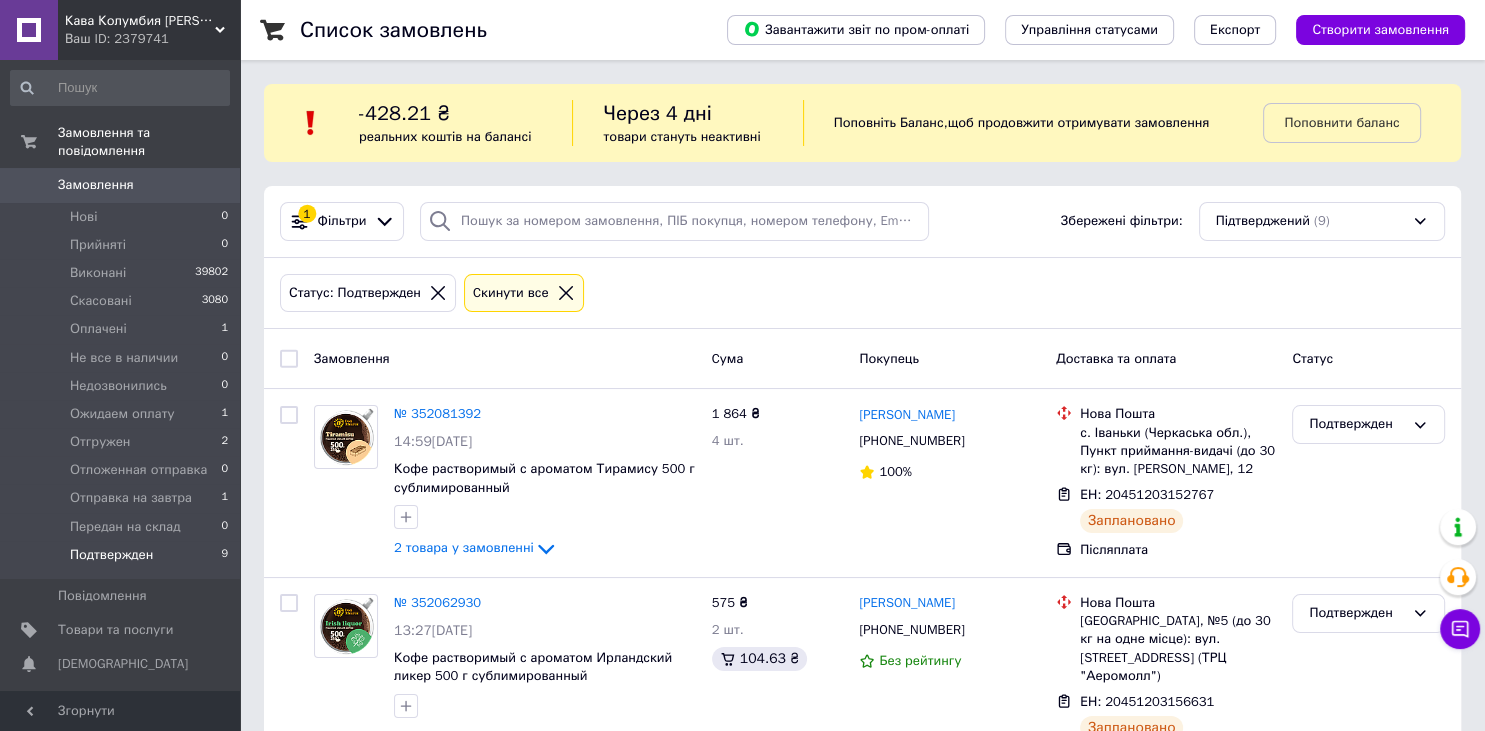 click on "Подтвержден" at bounding box center (111, 555) 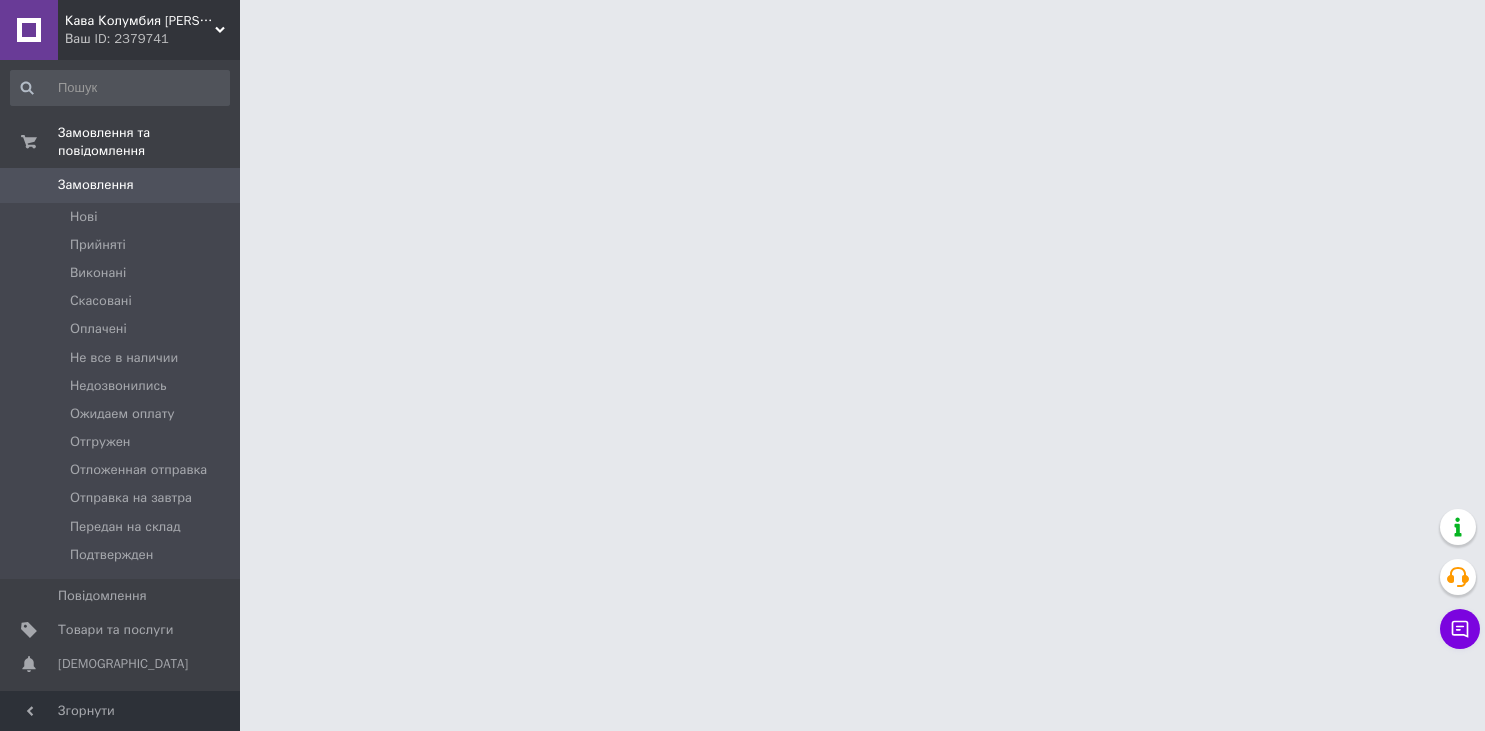 scroll, scrollTop: 0, scrollLeft: 0, axis: both 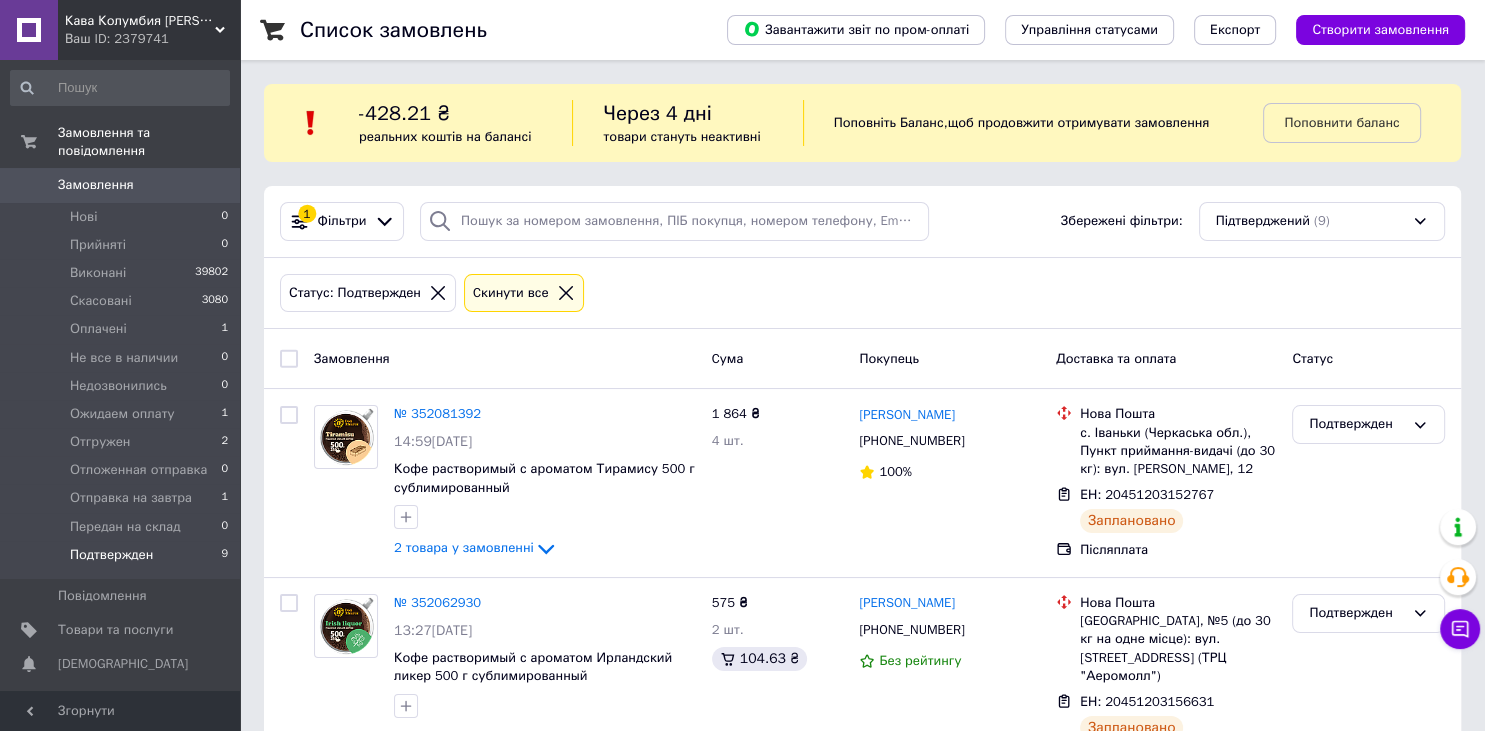 click at bounding box center [289, 359] 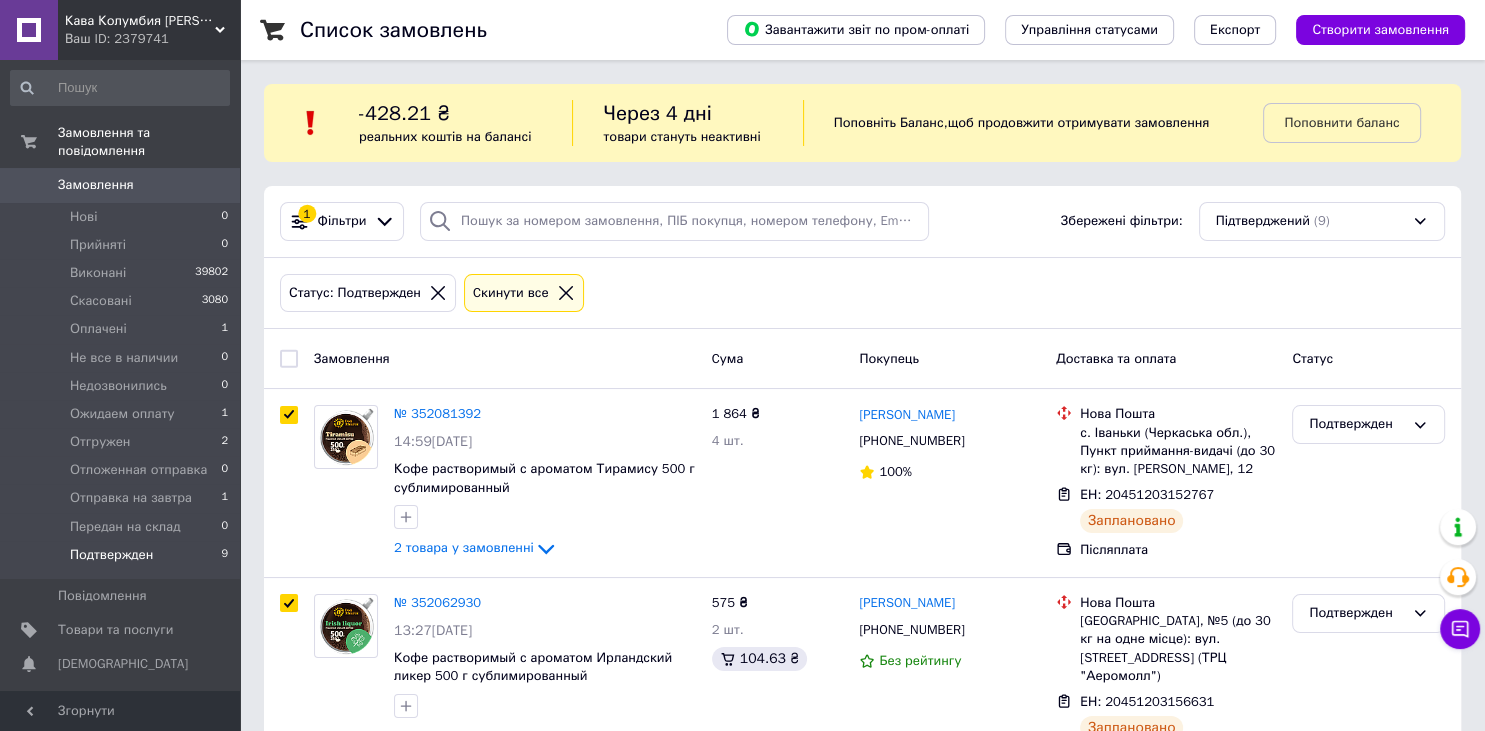 checkbox on "true" 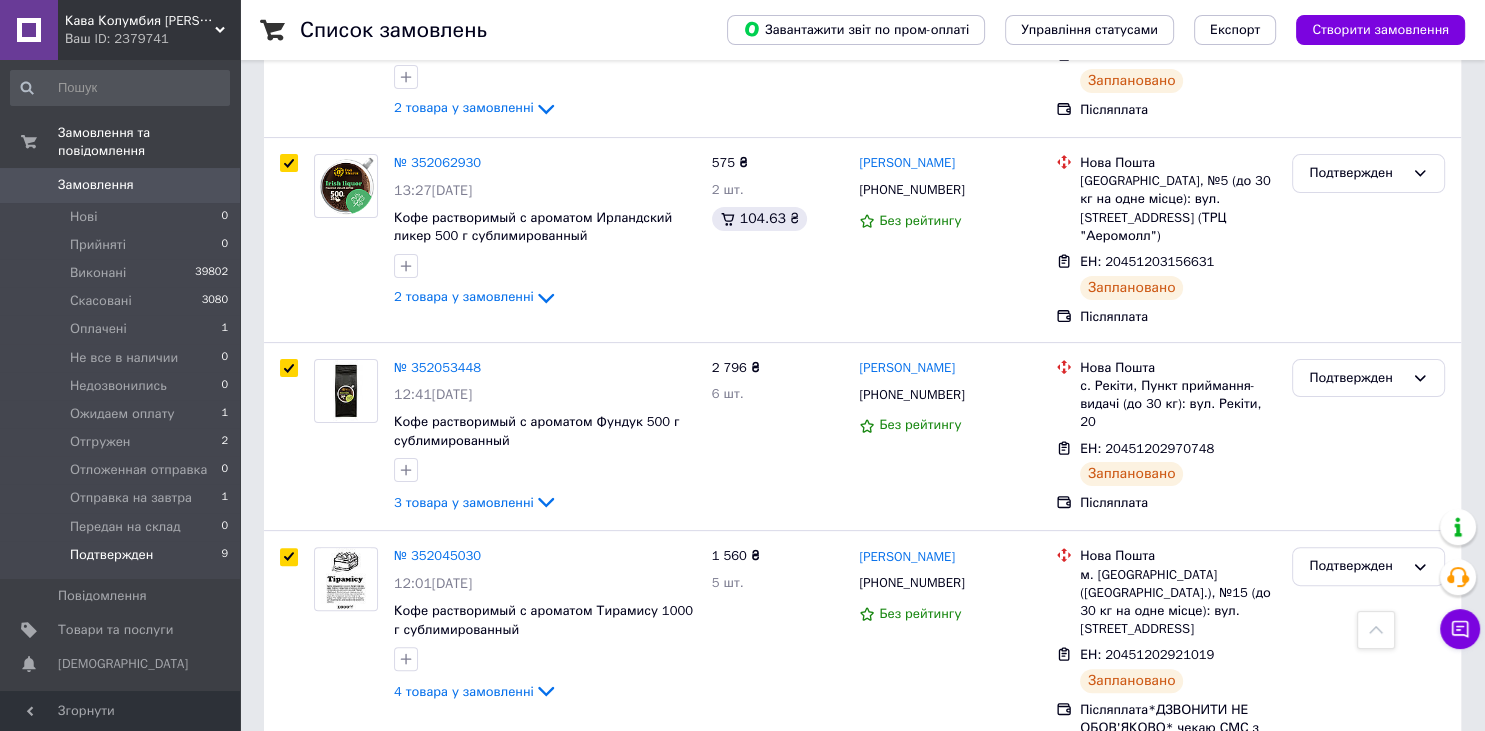 scroll, scrollTop: 0, scrollLeft: 0, axis: both 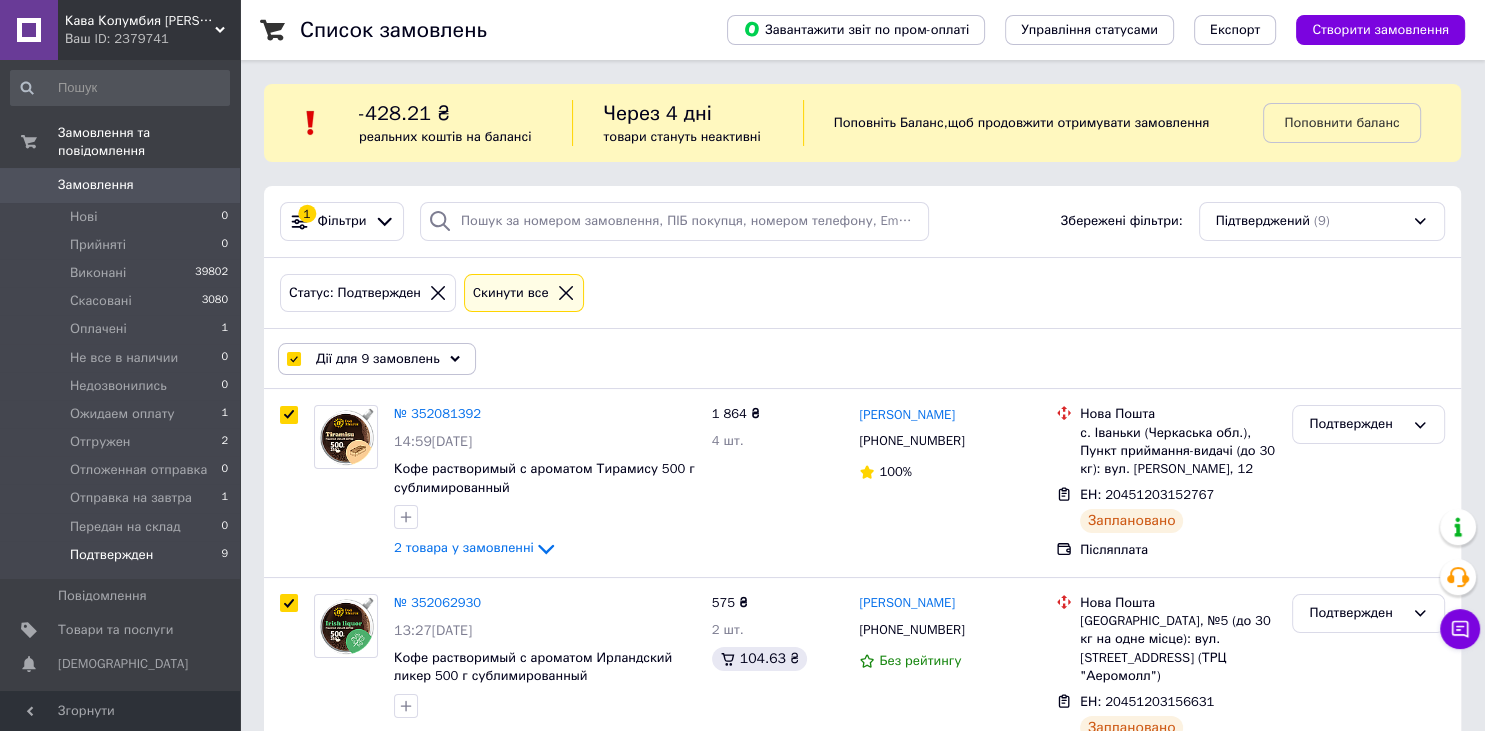 click 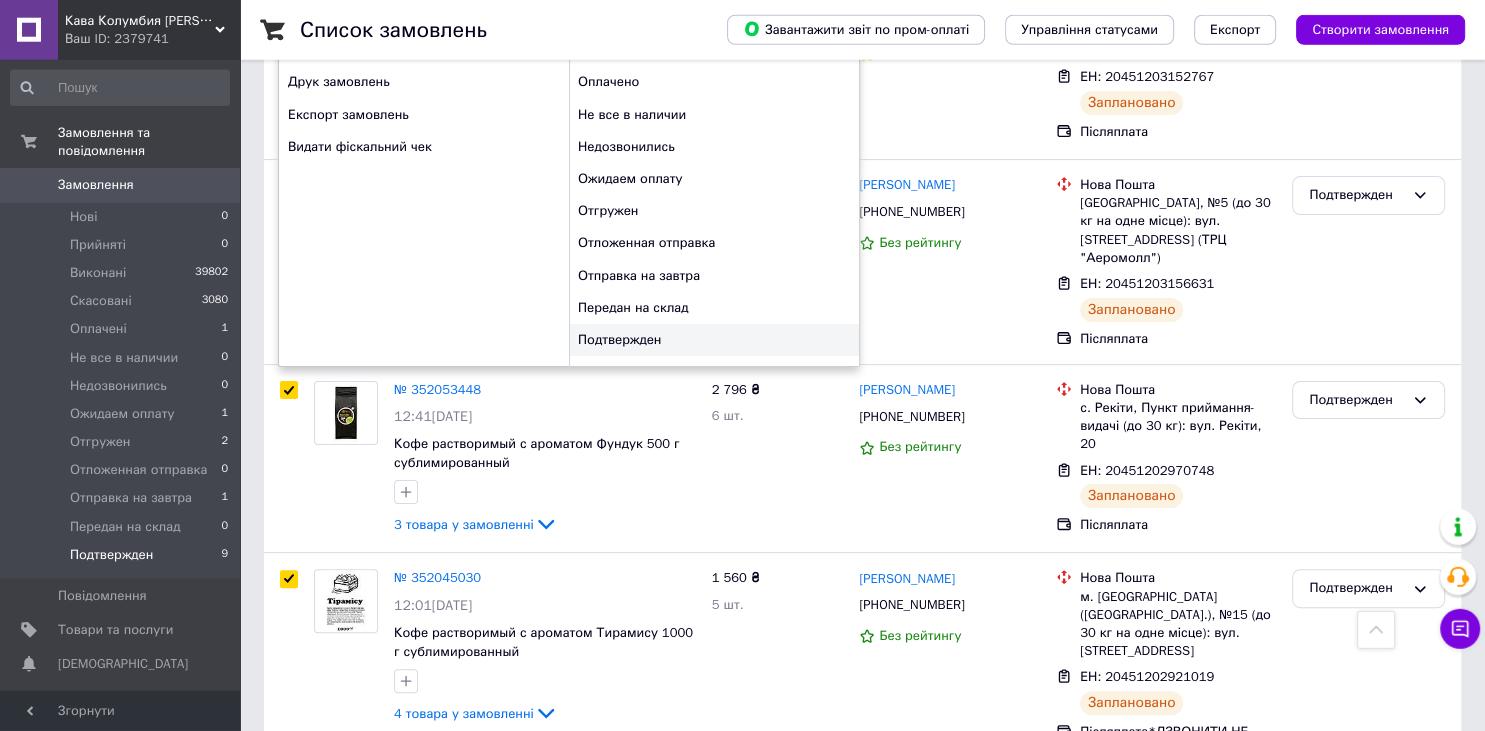 scroll, scrollTop: 105, scrollLeft: 0, axis: vertical 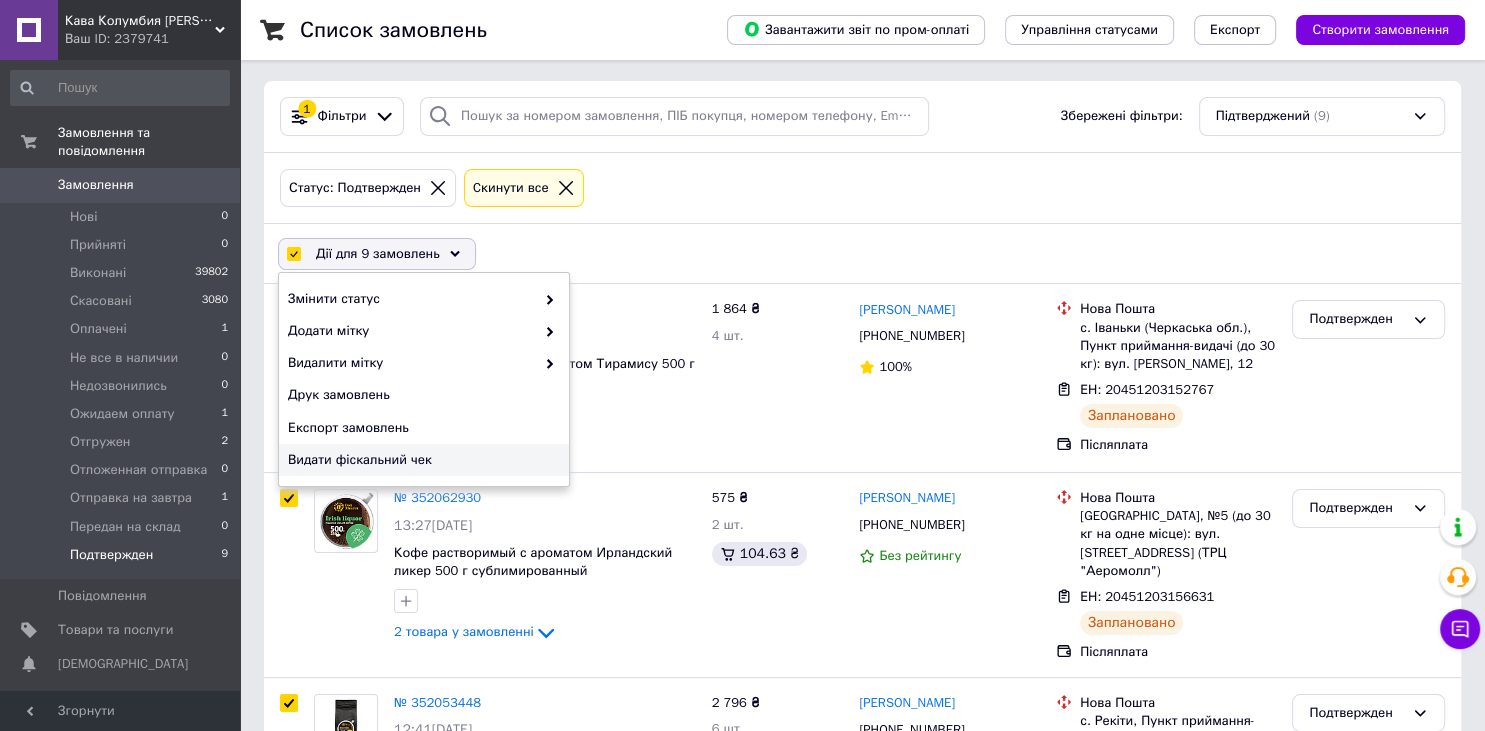 click on "Видати фіскальний чек" at bounding box center [421, 460] 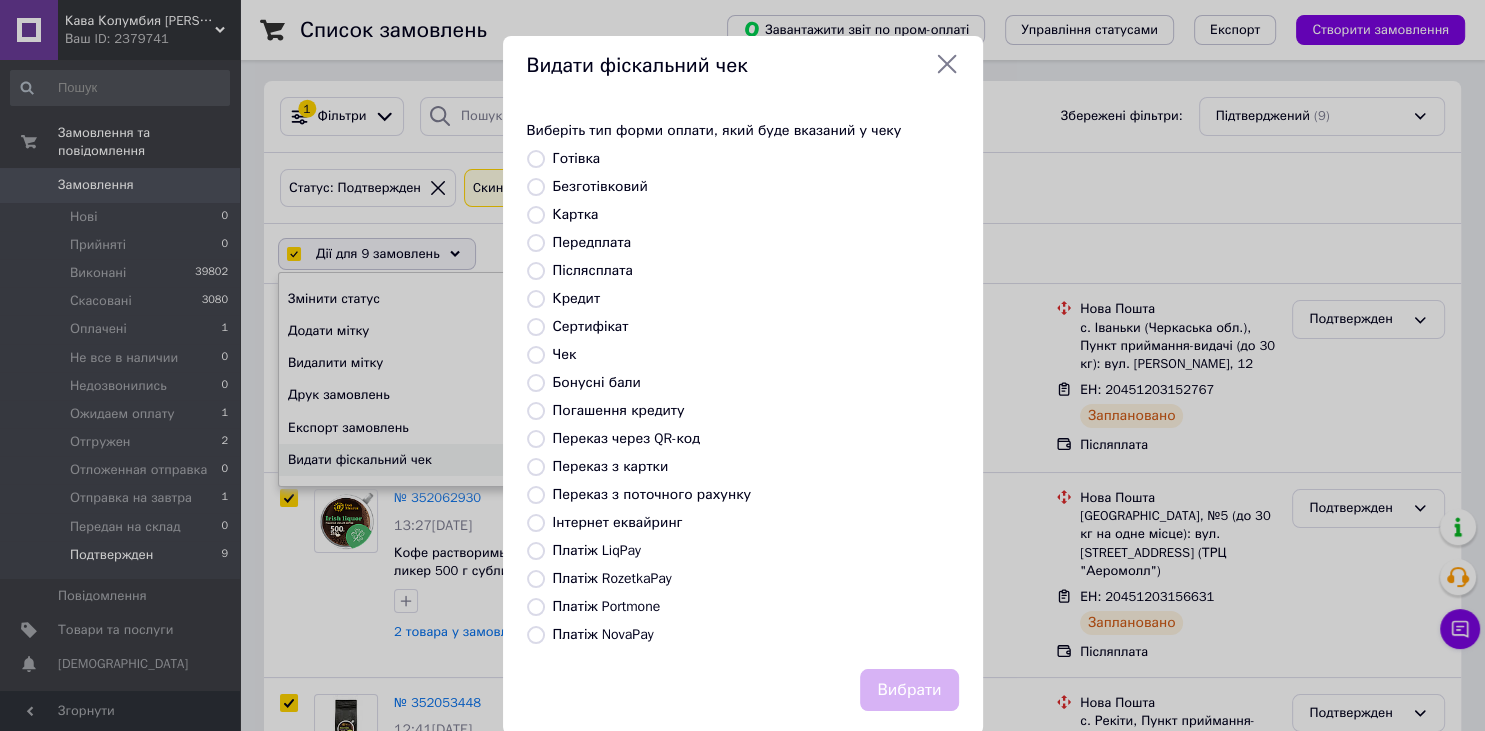 click on "Платіж NovaPay" at bounding box center [536, 635] 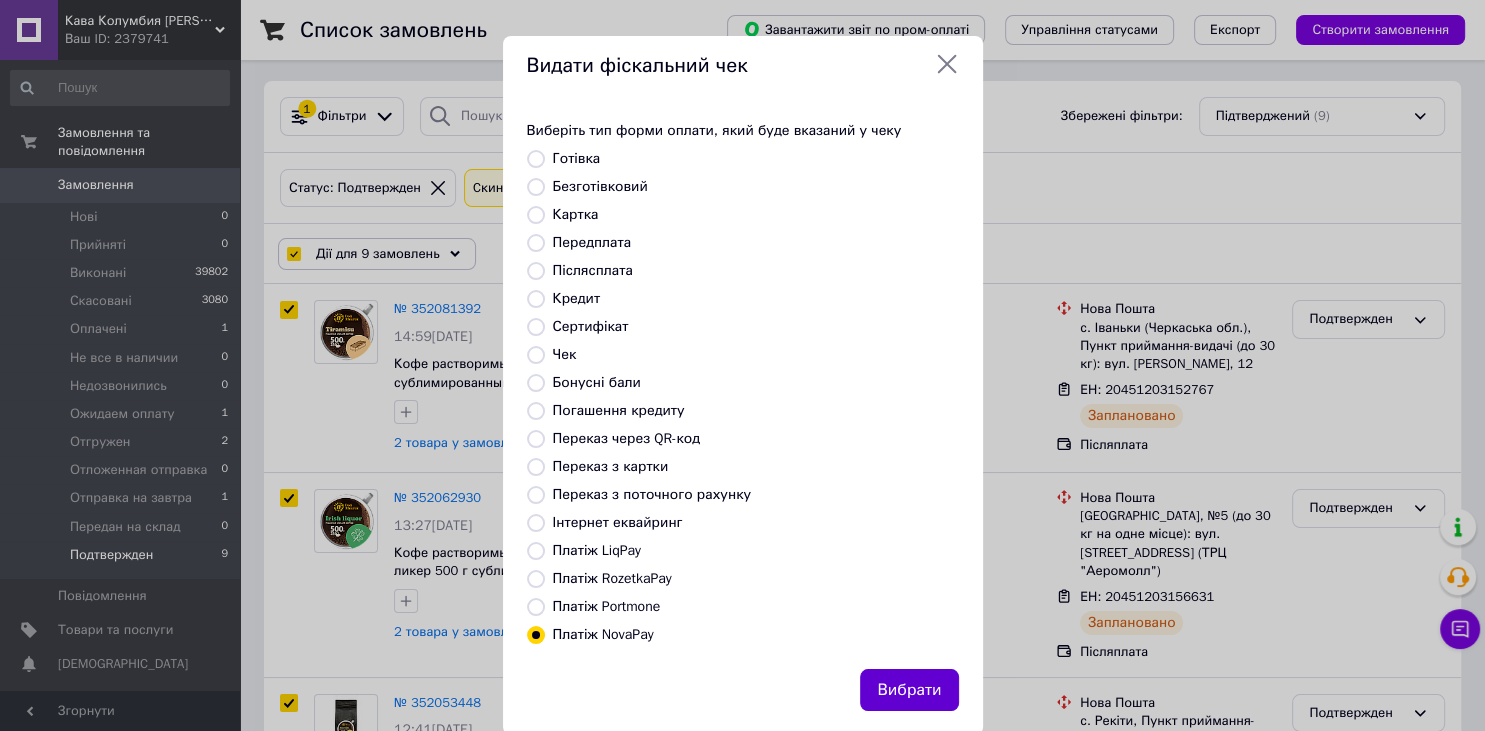 click on "Вибрати" at bounding box center [909, 690] 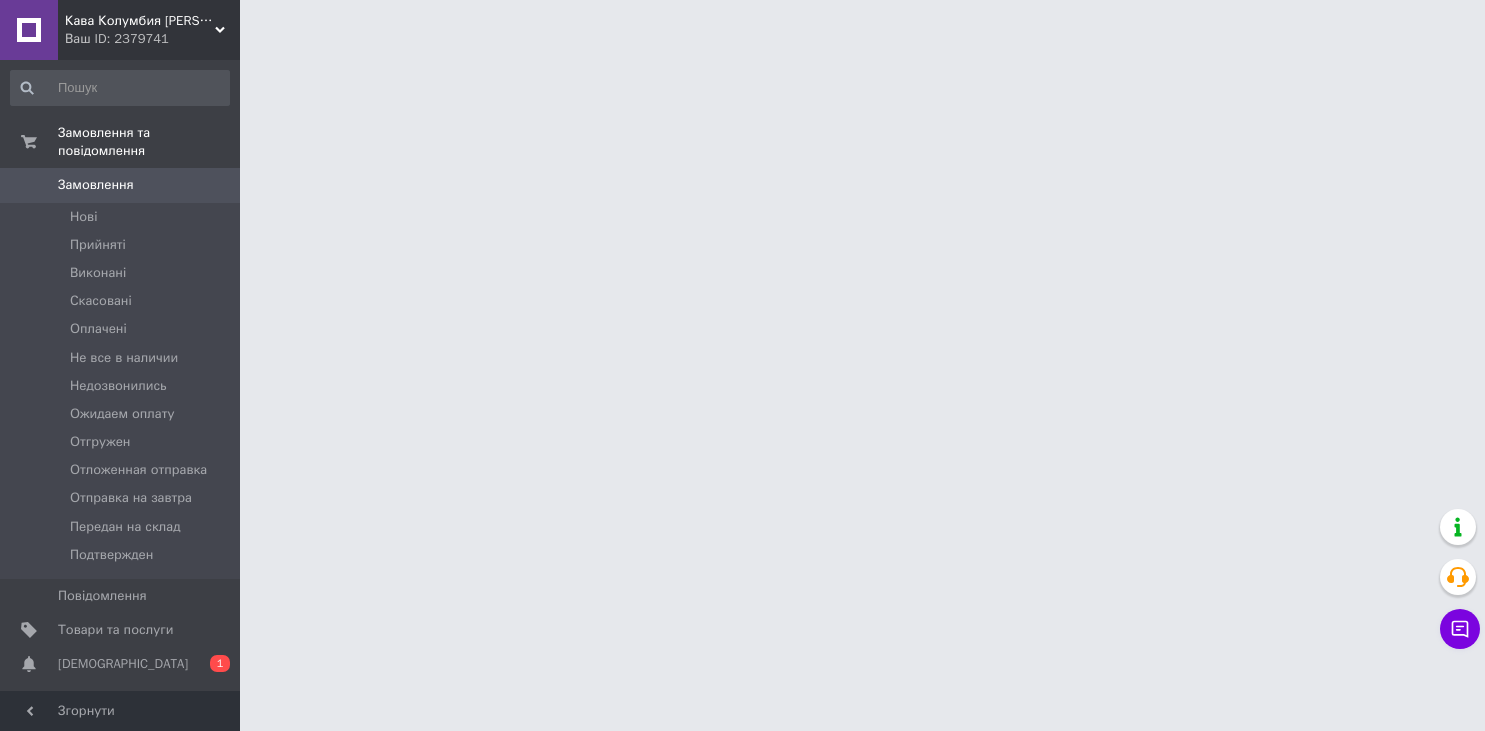 scroll, scrollTop: 0, scrollLeft: 0, axis: both 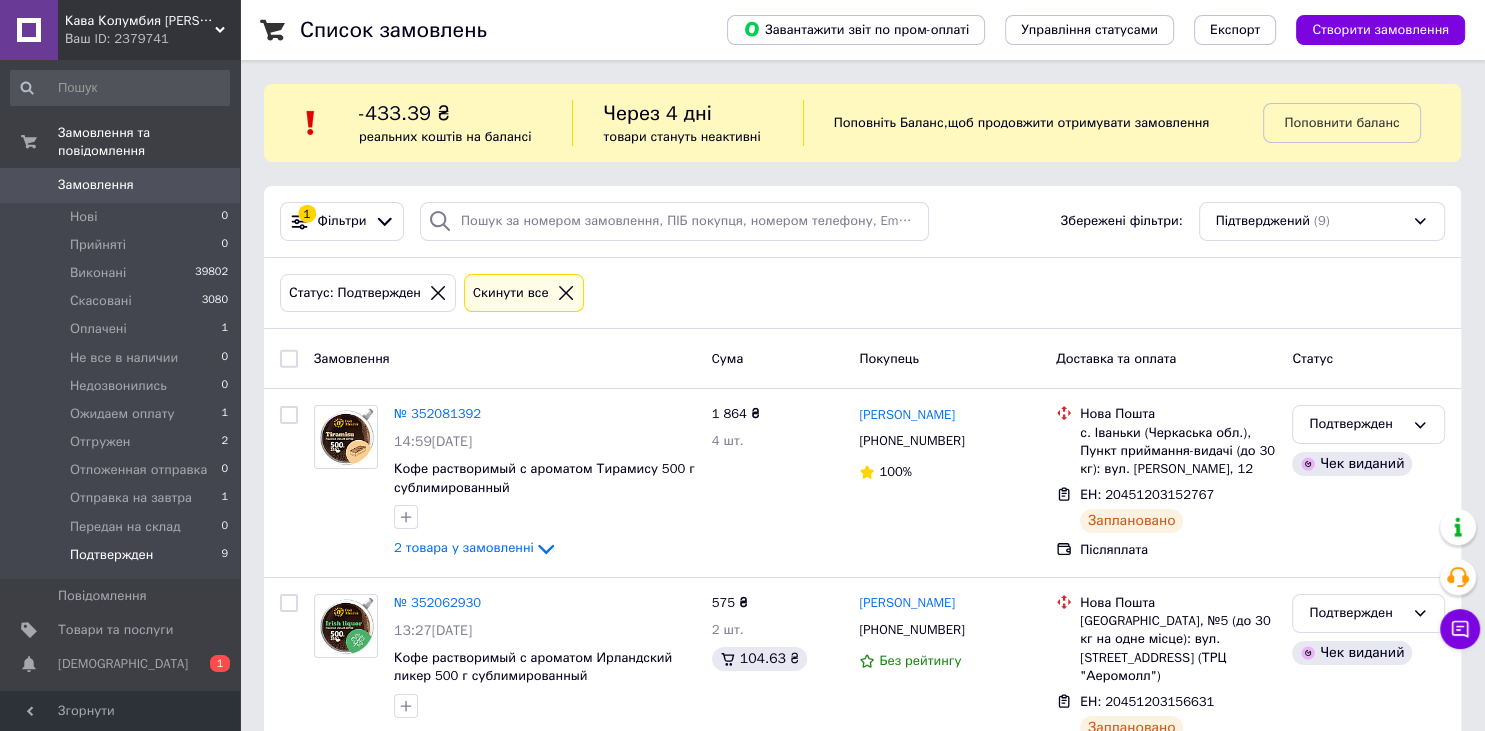 click at bounding box center (289, 359) 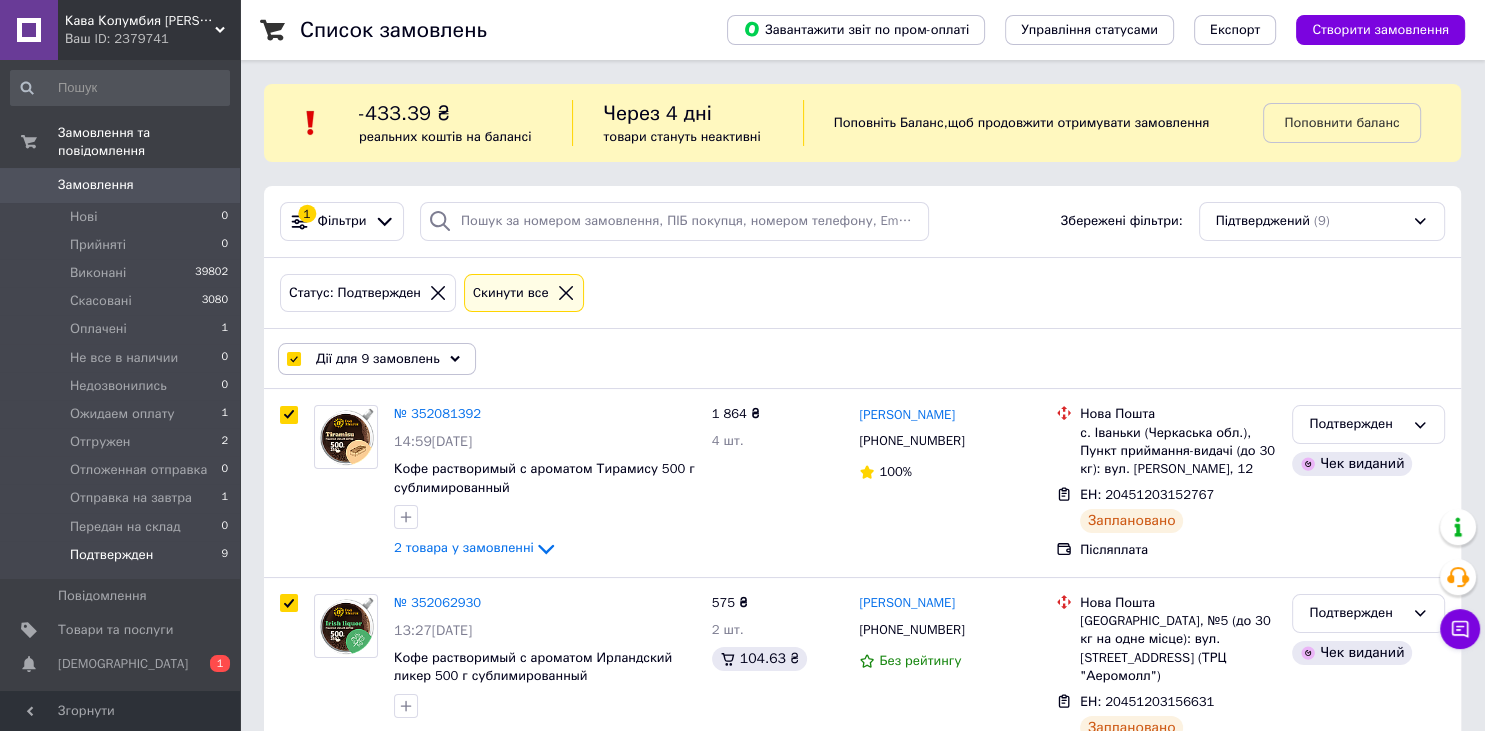 checkbox on "true" 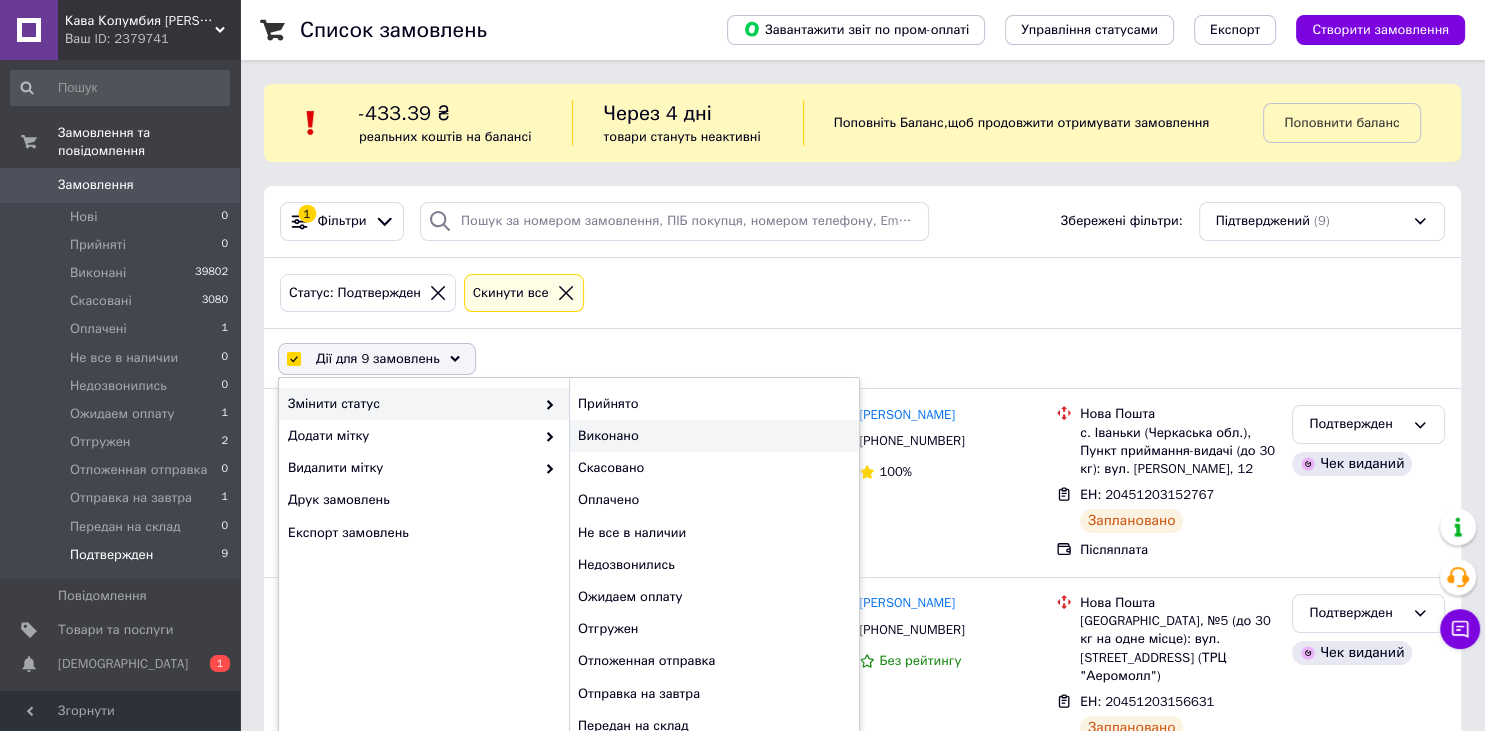 click on "Виконано" at bounding box center (714, 436) 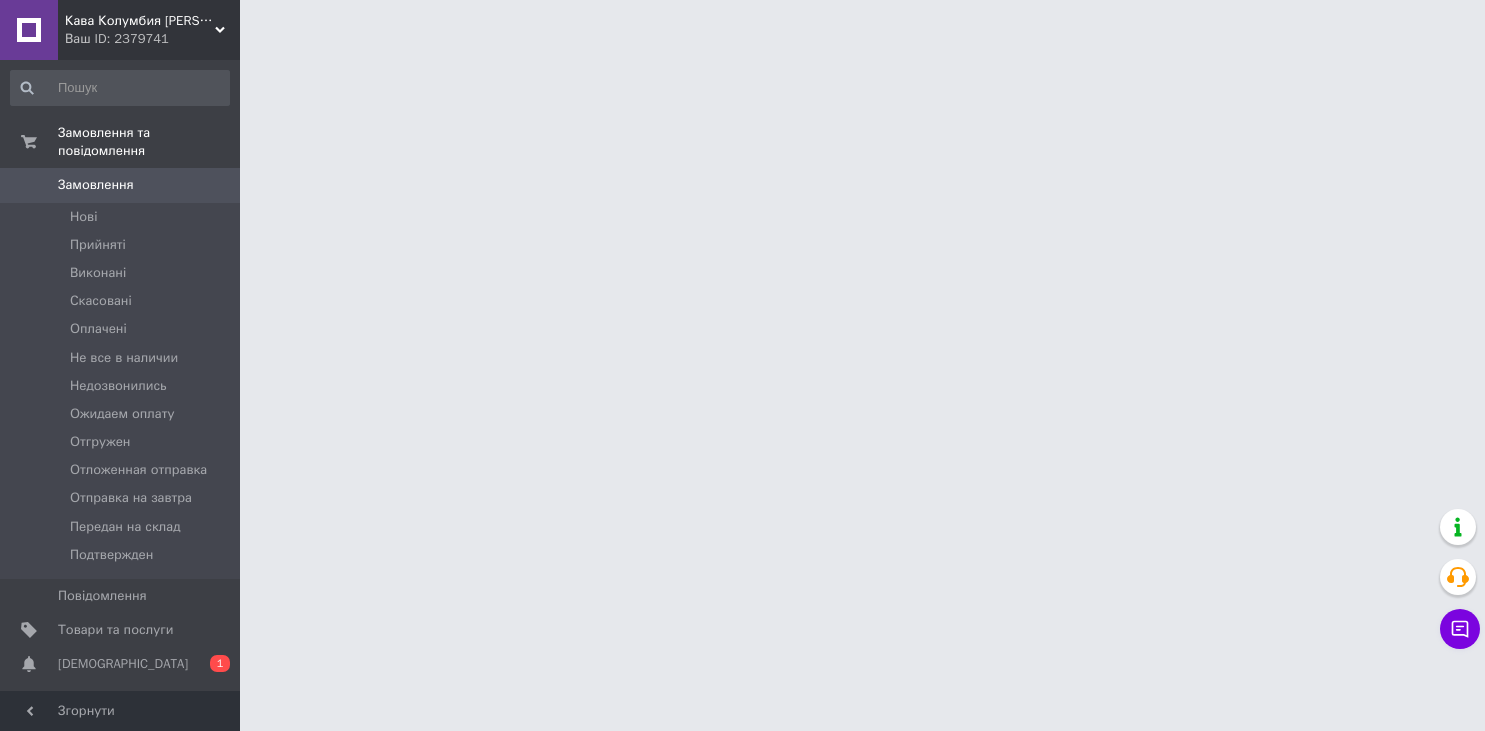 scroll, scrollTop: 0, scrollLeft: 0, axis: both 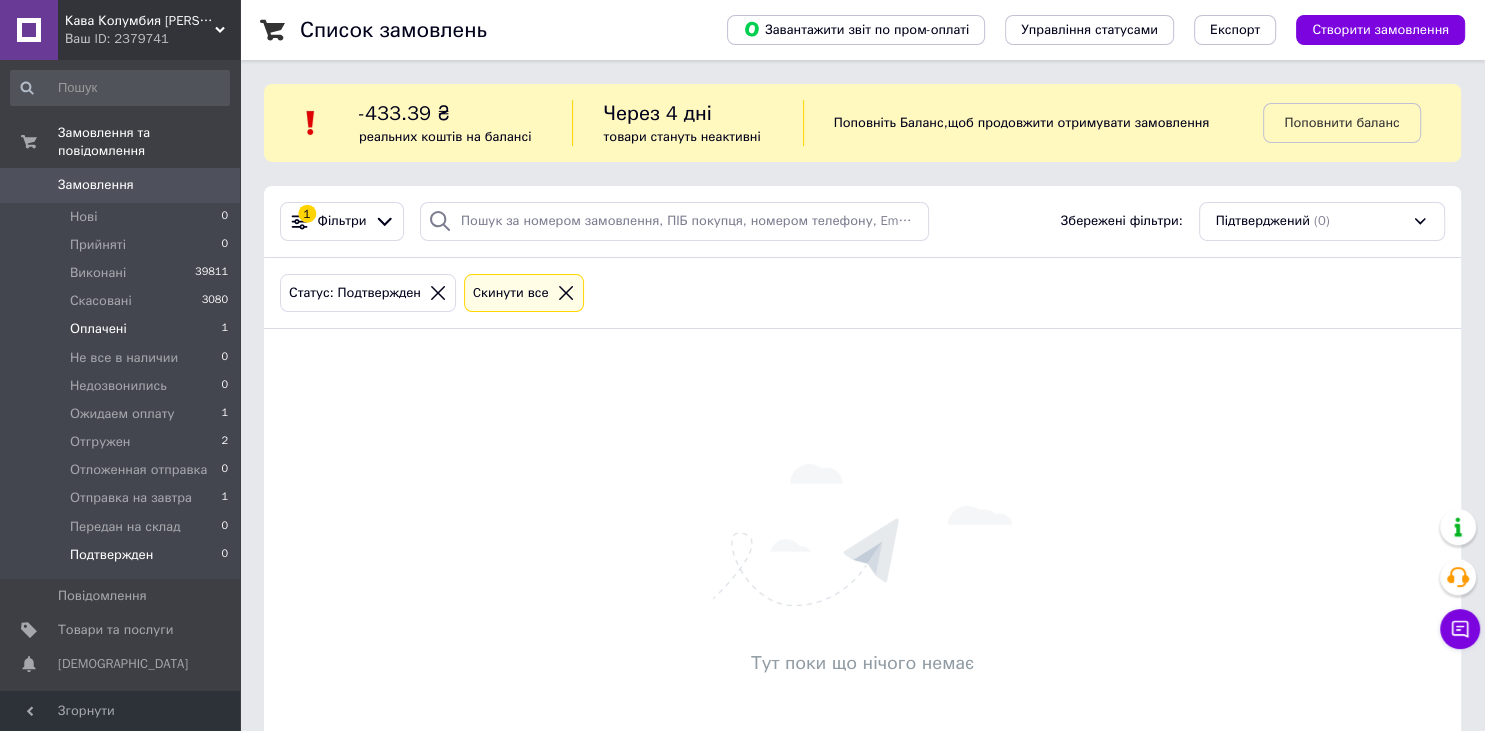 click on "Оплачені" at bounding box center (98, 329) 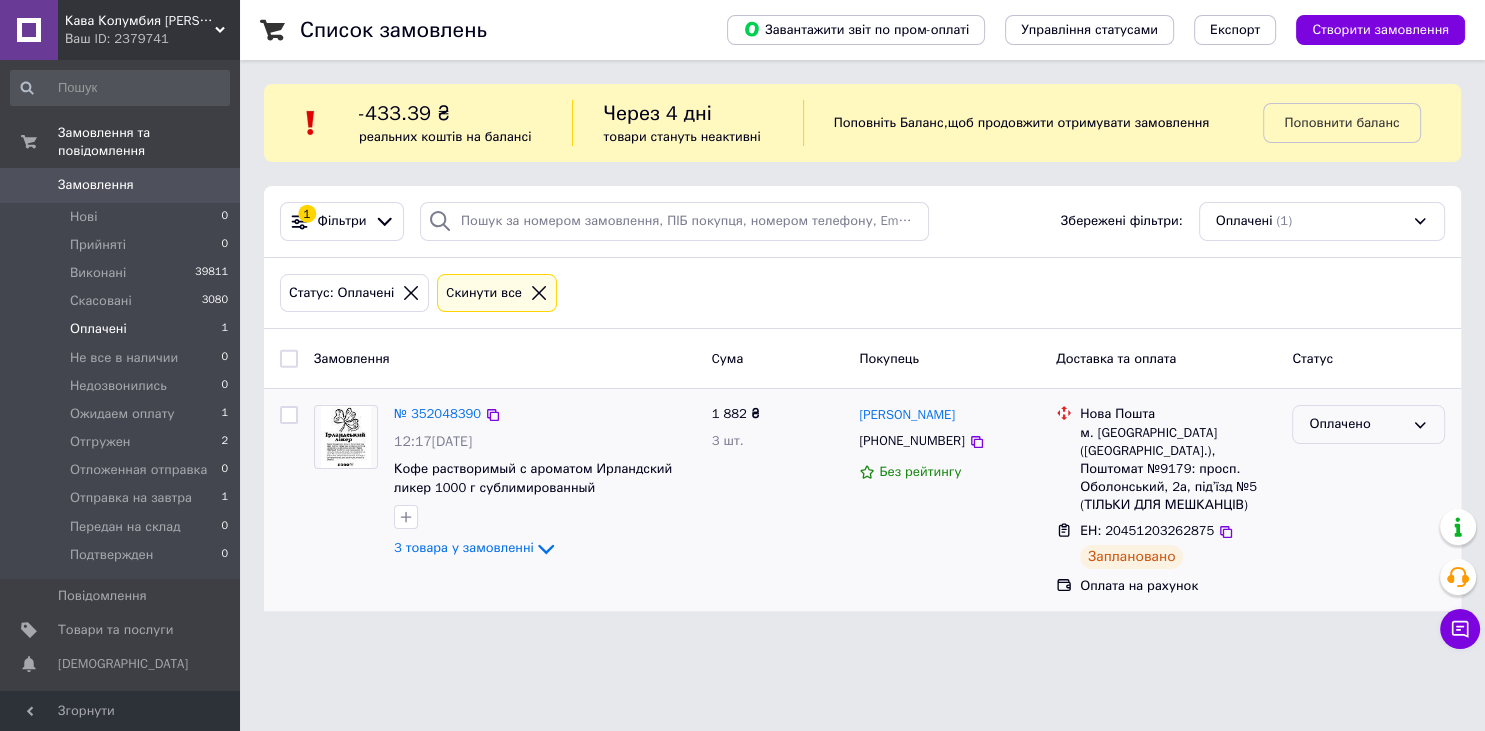 click on "Оплачено" at bounding box center (1356, 424) 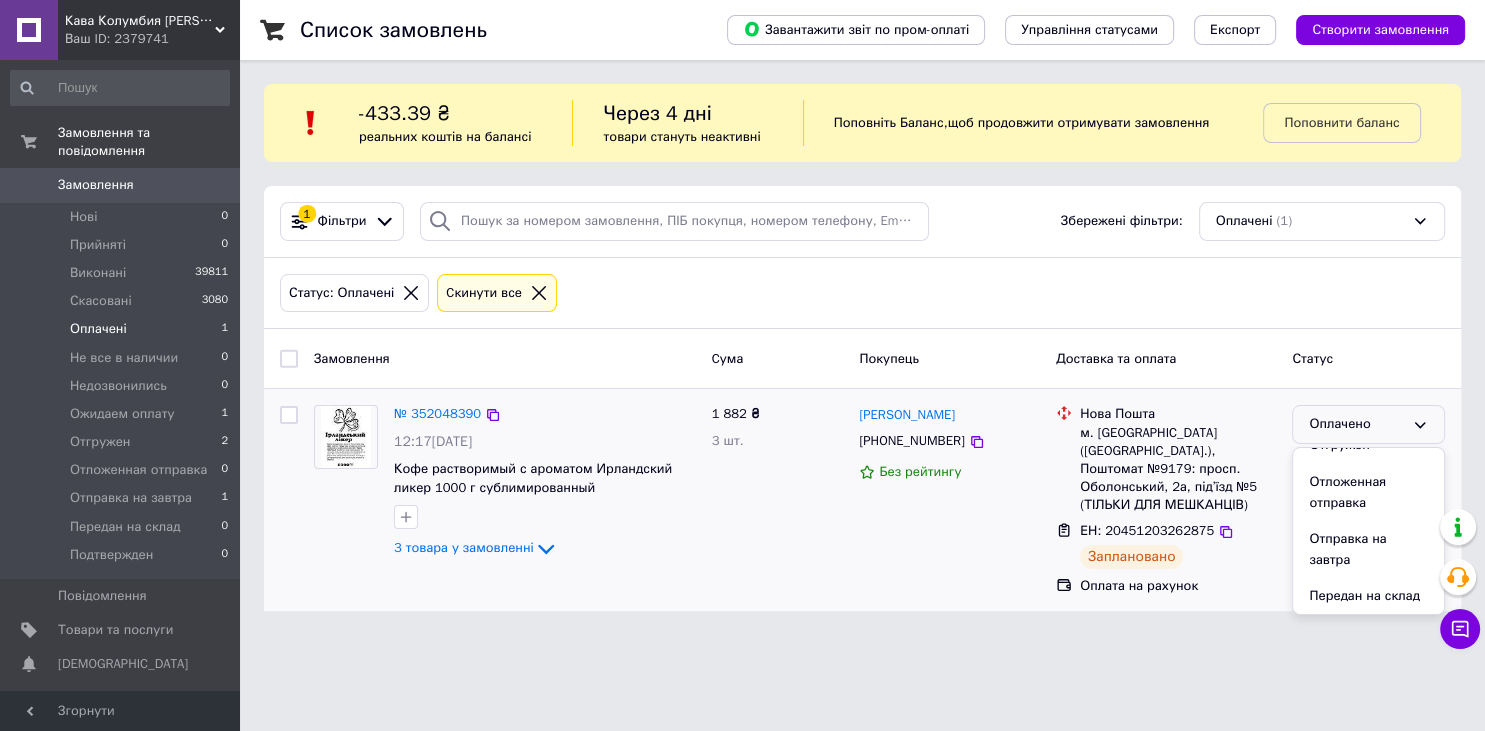 scroll, scrollTop: 258, scrollLeft: 0, axis: vertical 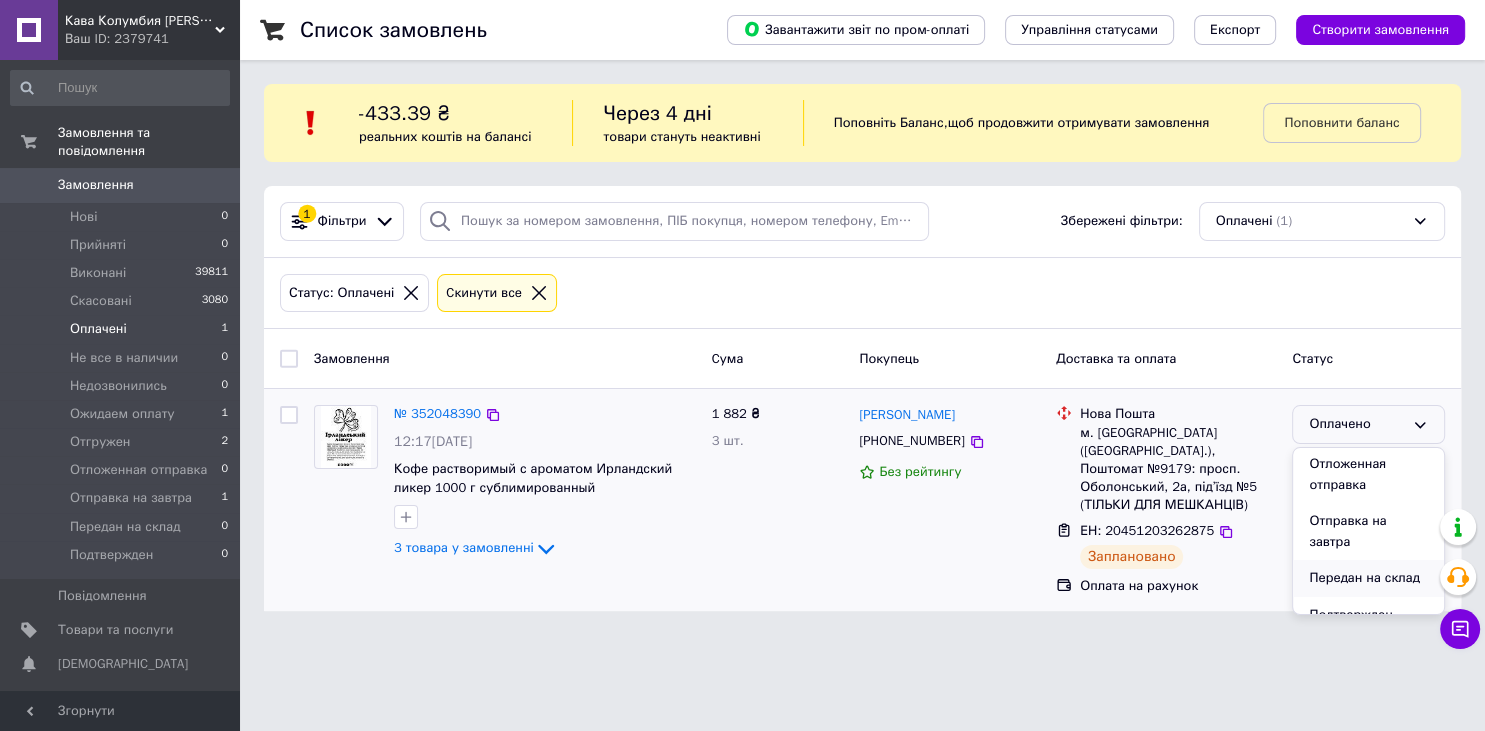 click on "Передан на склад" at bounding box center (1368, 578) 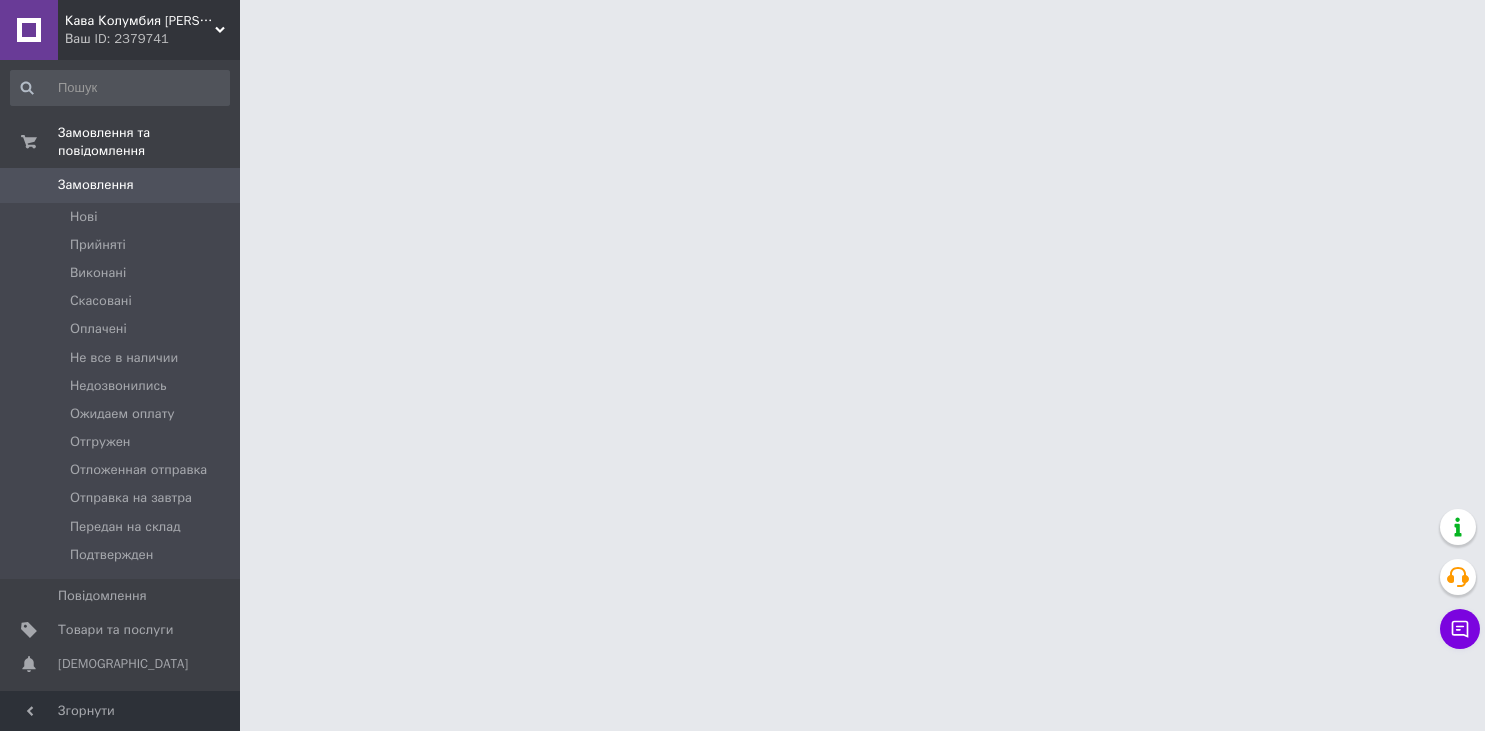 scroll, scrollTop: 0, scrollLeft: 0, axis: both 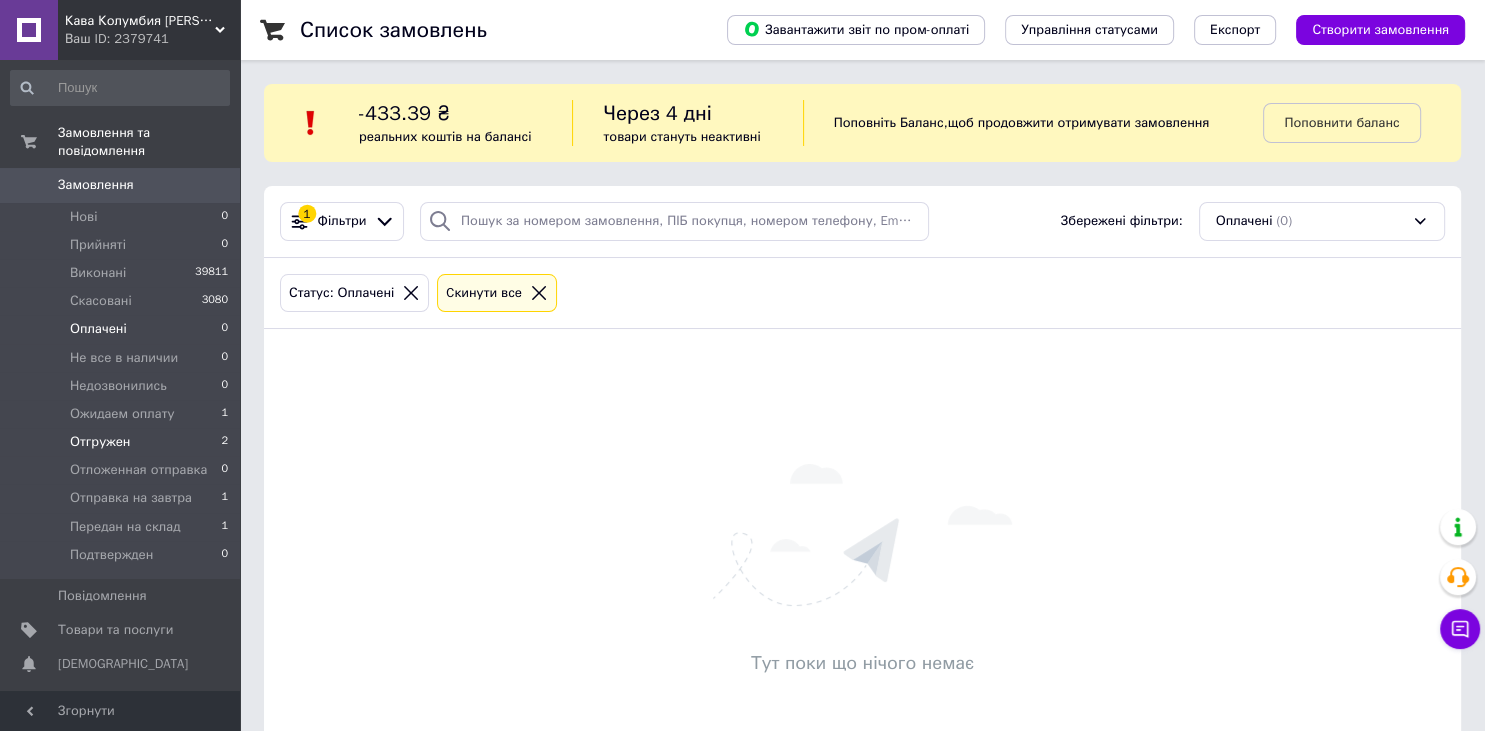 click on "Отгружен 2" at bounding box center [120, 442] 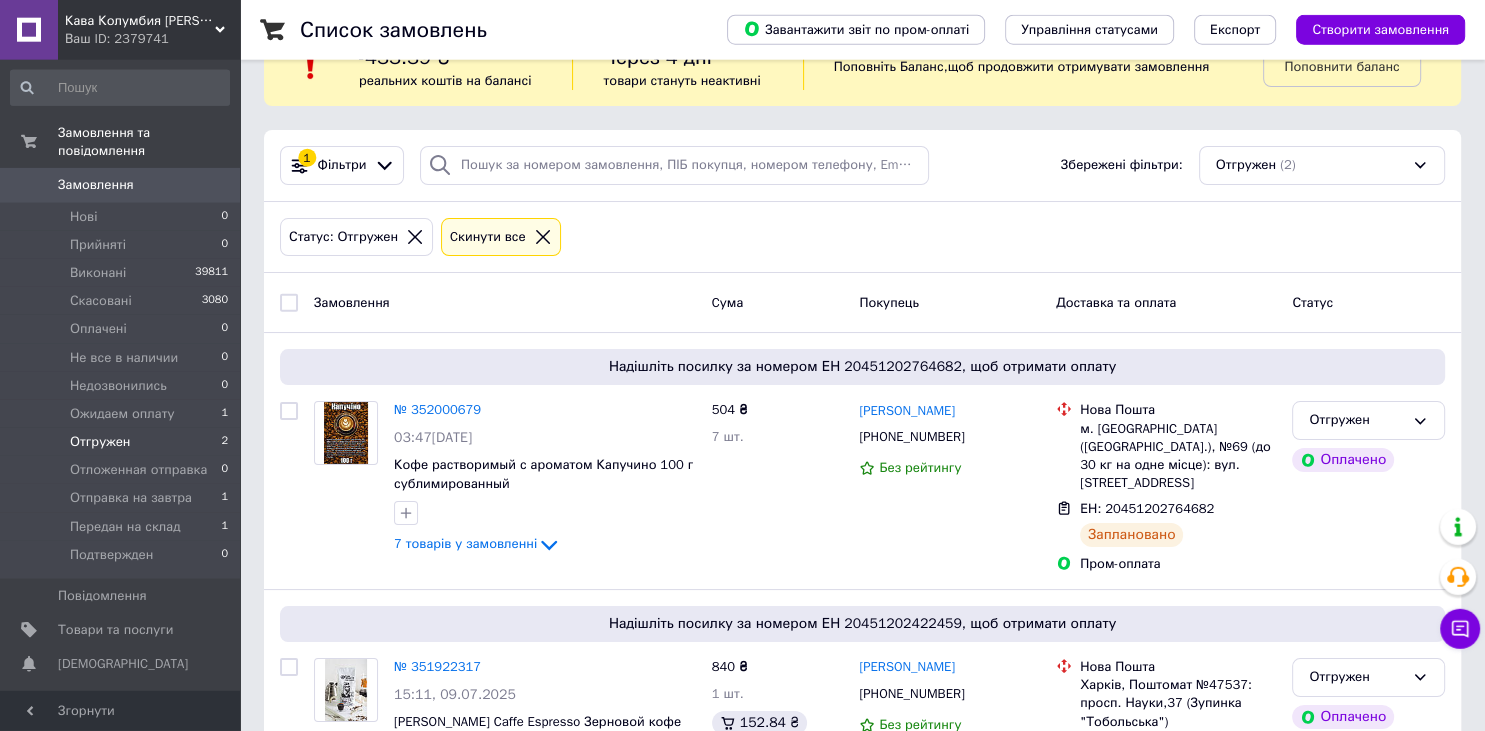 scroll, scrollTop: 53, scrollLeft: 0, axis: vertical 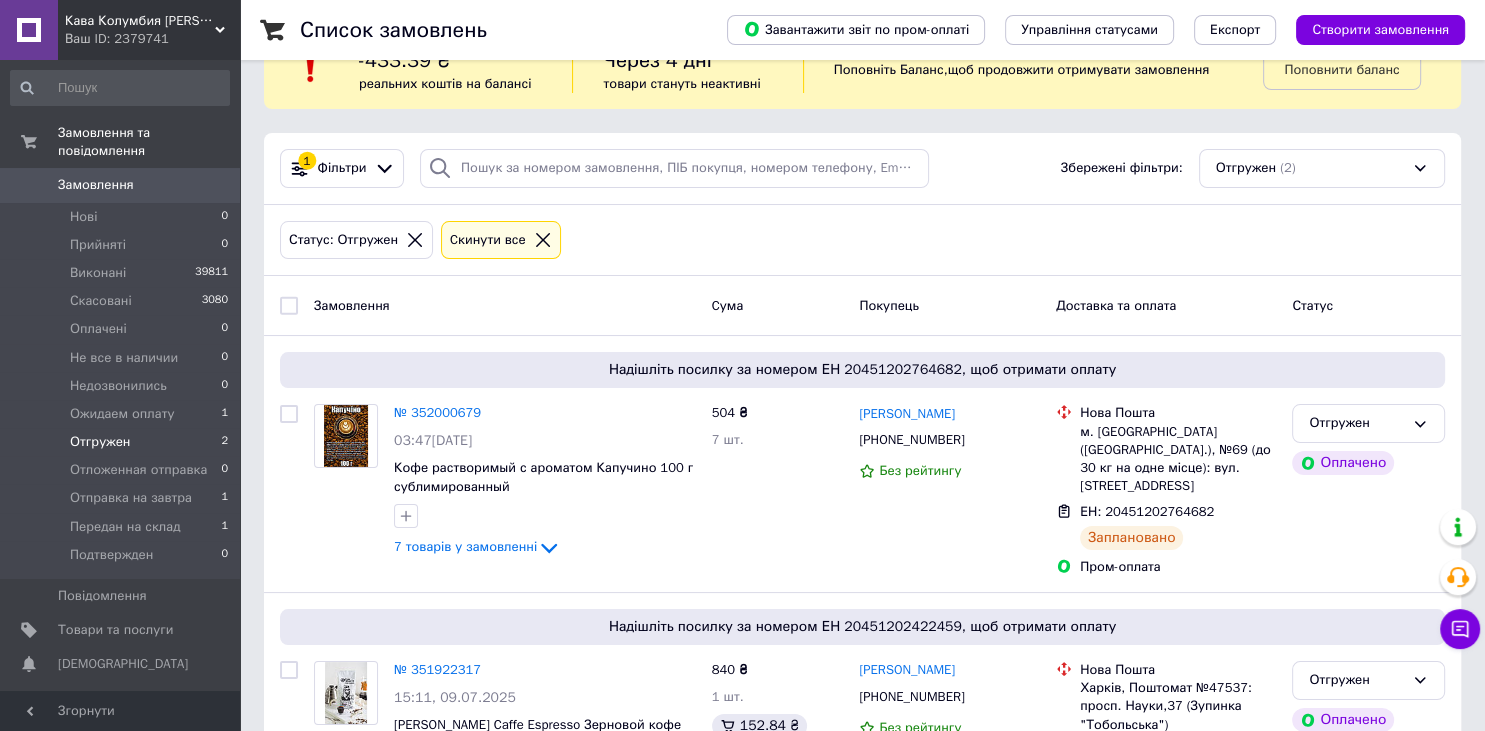 click at bounding box center (289, 306) 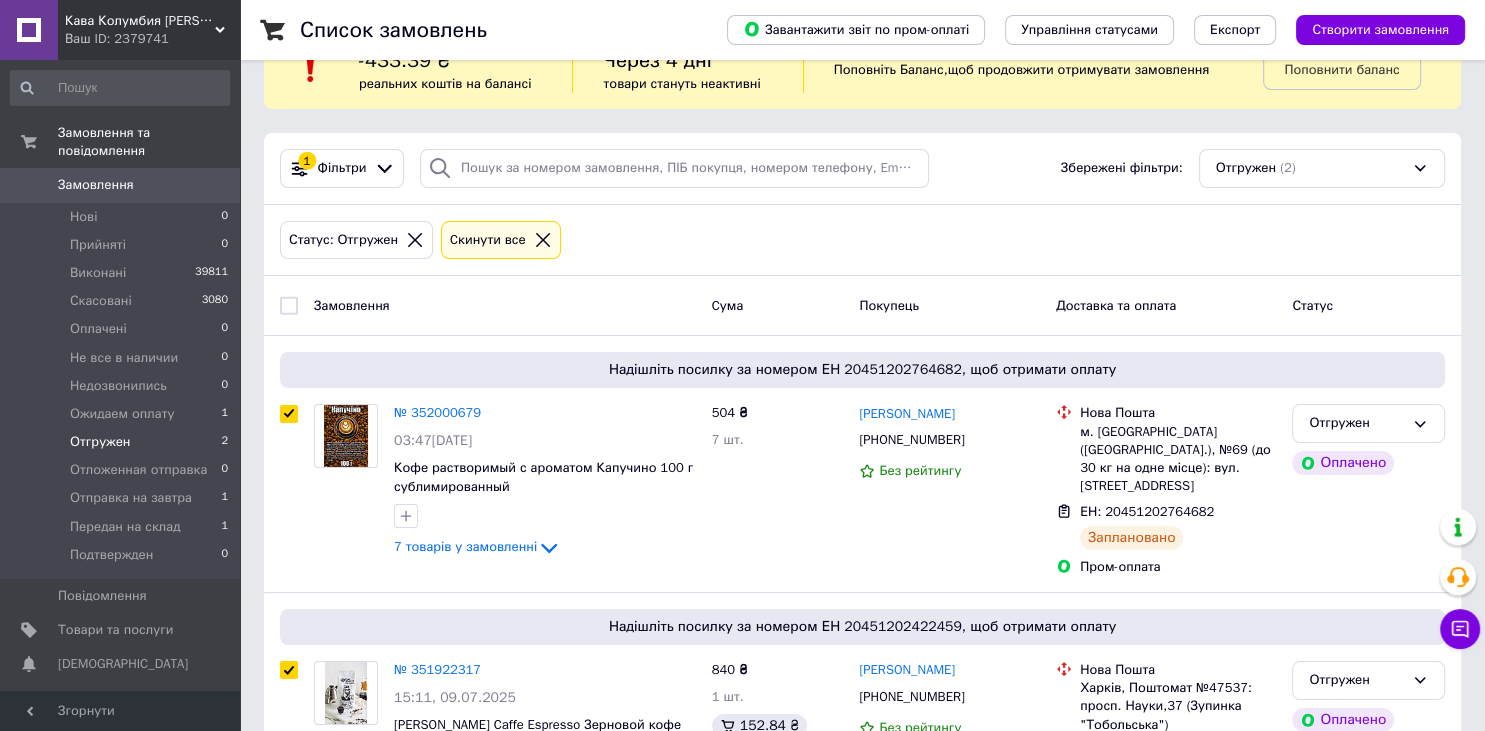 checkbox on "true" 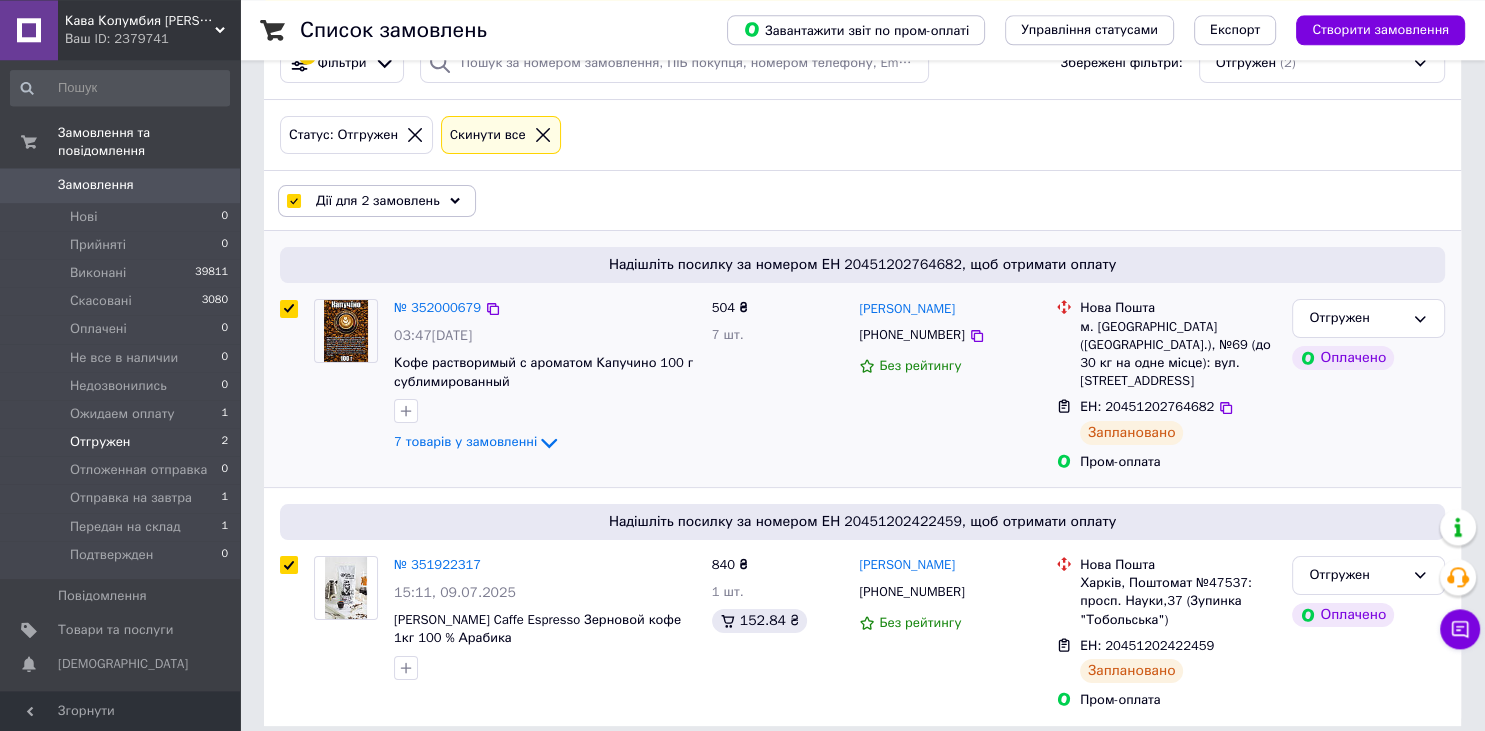 scroll, scrollTop: 159, scrollLeft: 0, axis: vertical 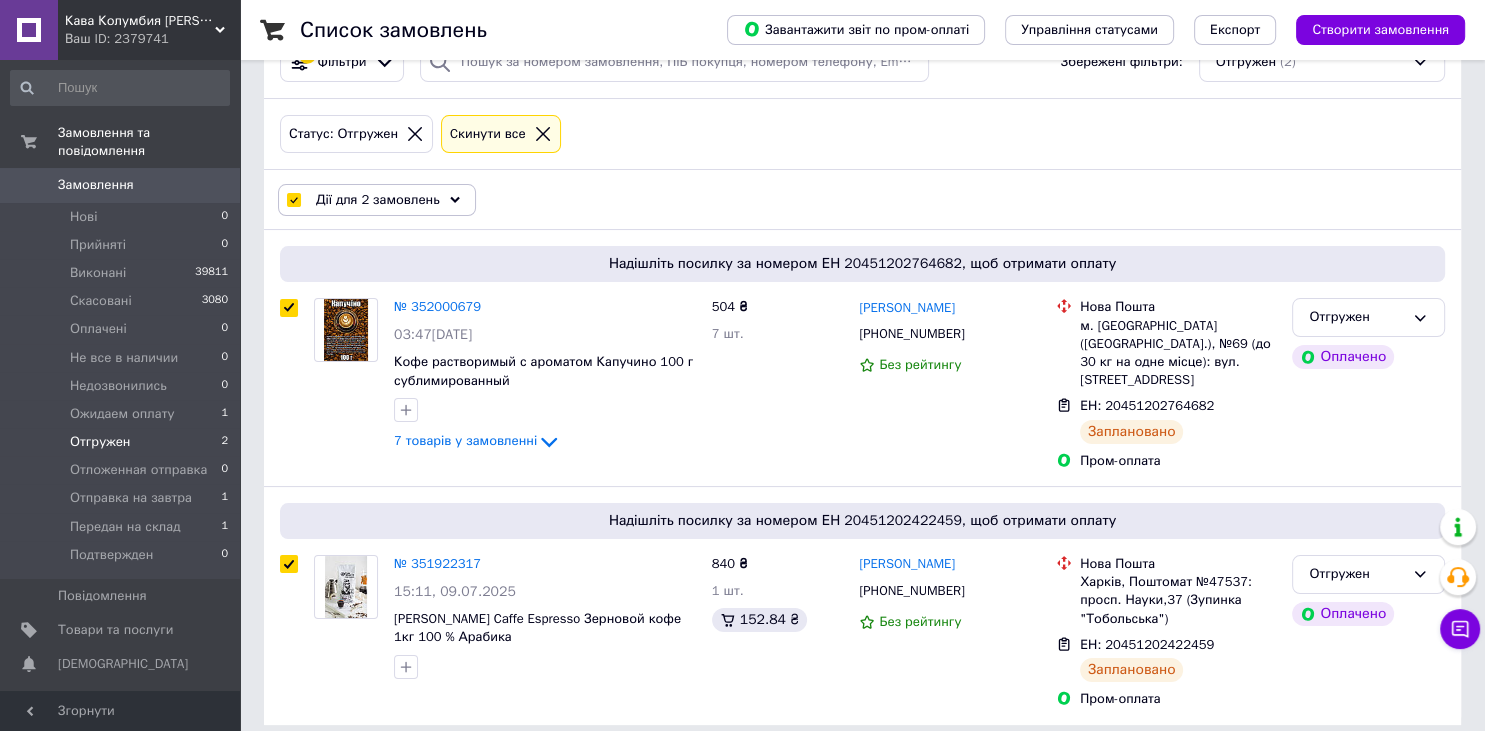 click on "Дії для 2 замовлень" at bounding box center (377, 200) 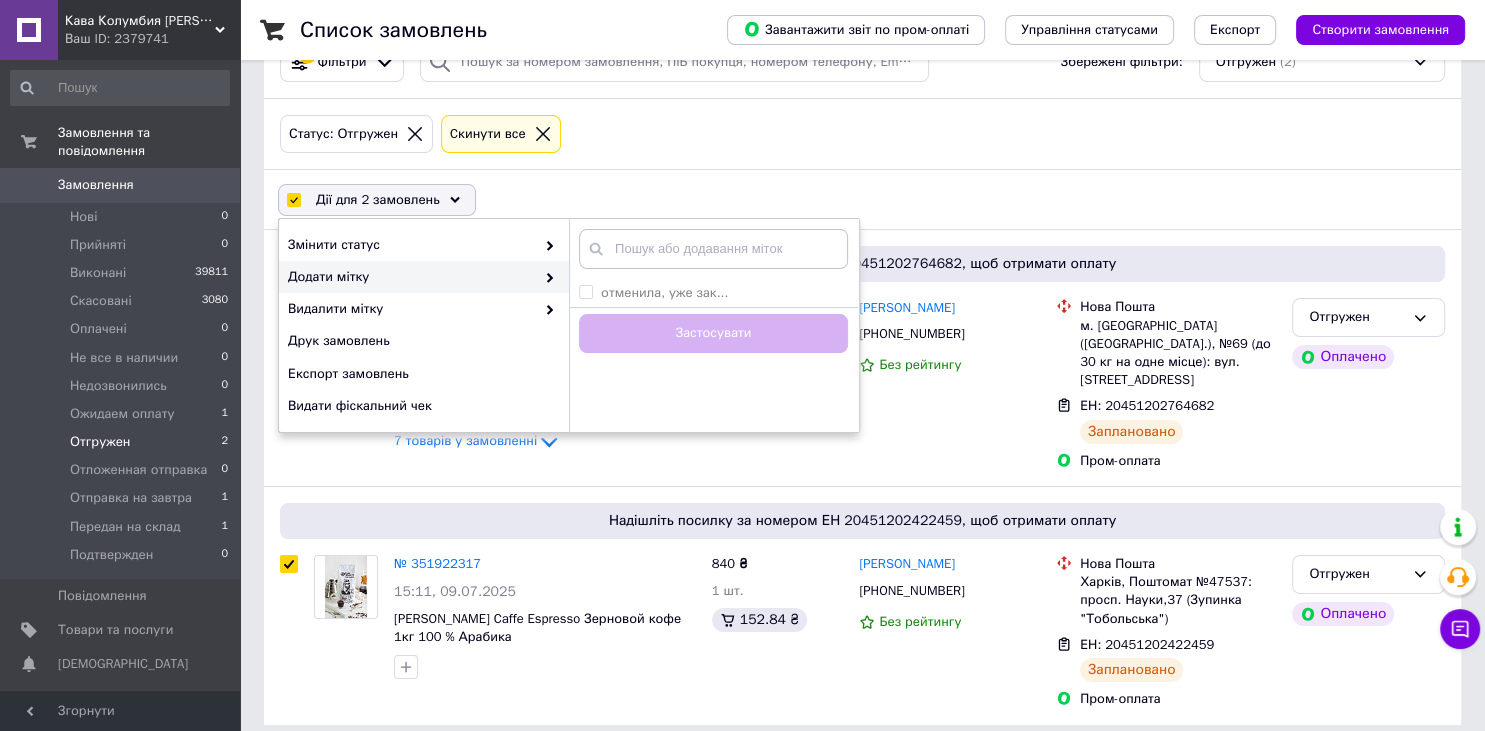 click on "Статус: Отгружен Cкинути все" at bounding box center [862, 135] 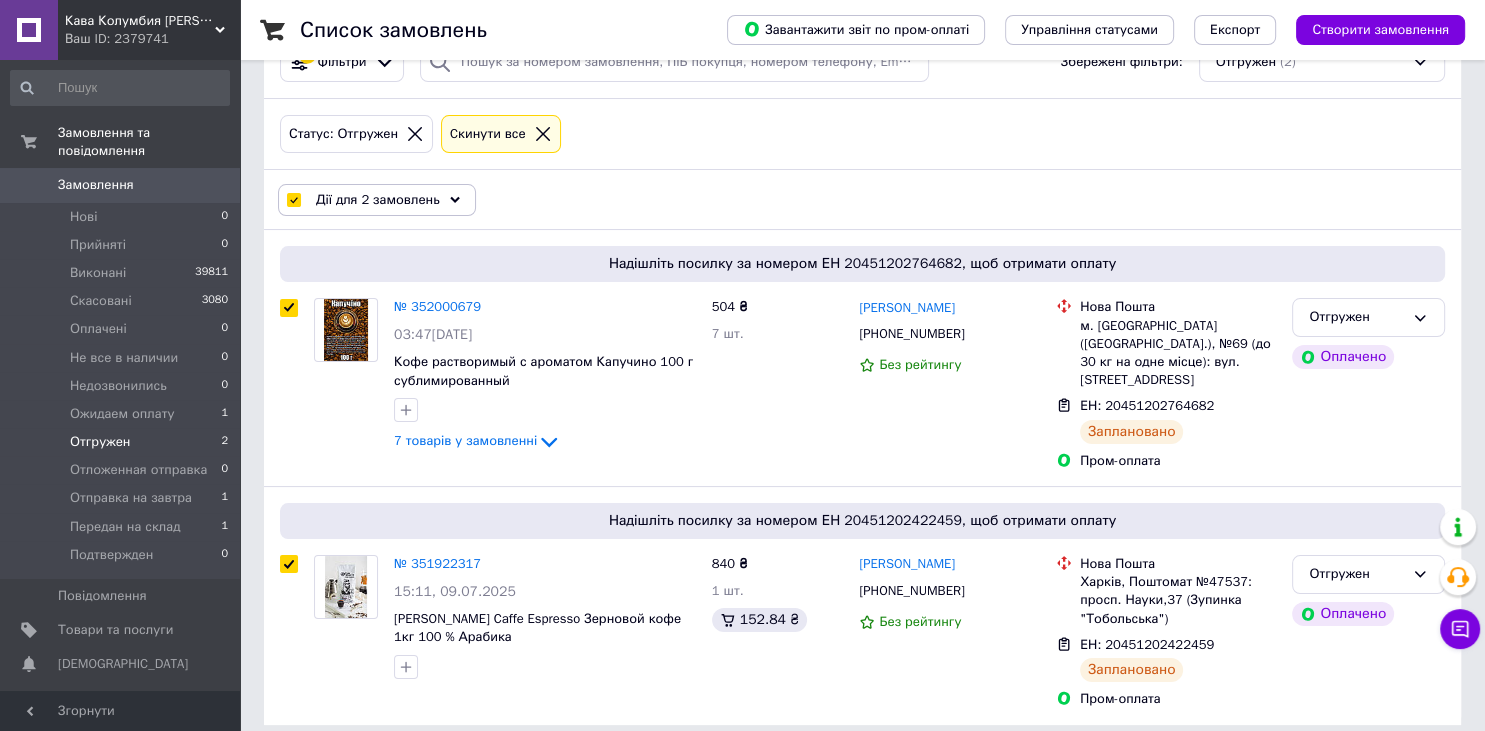 click 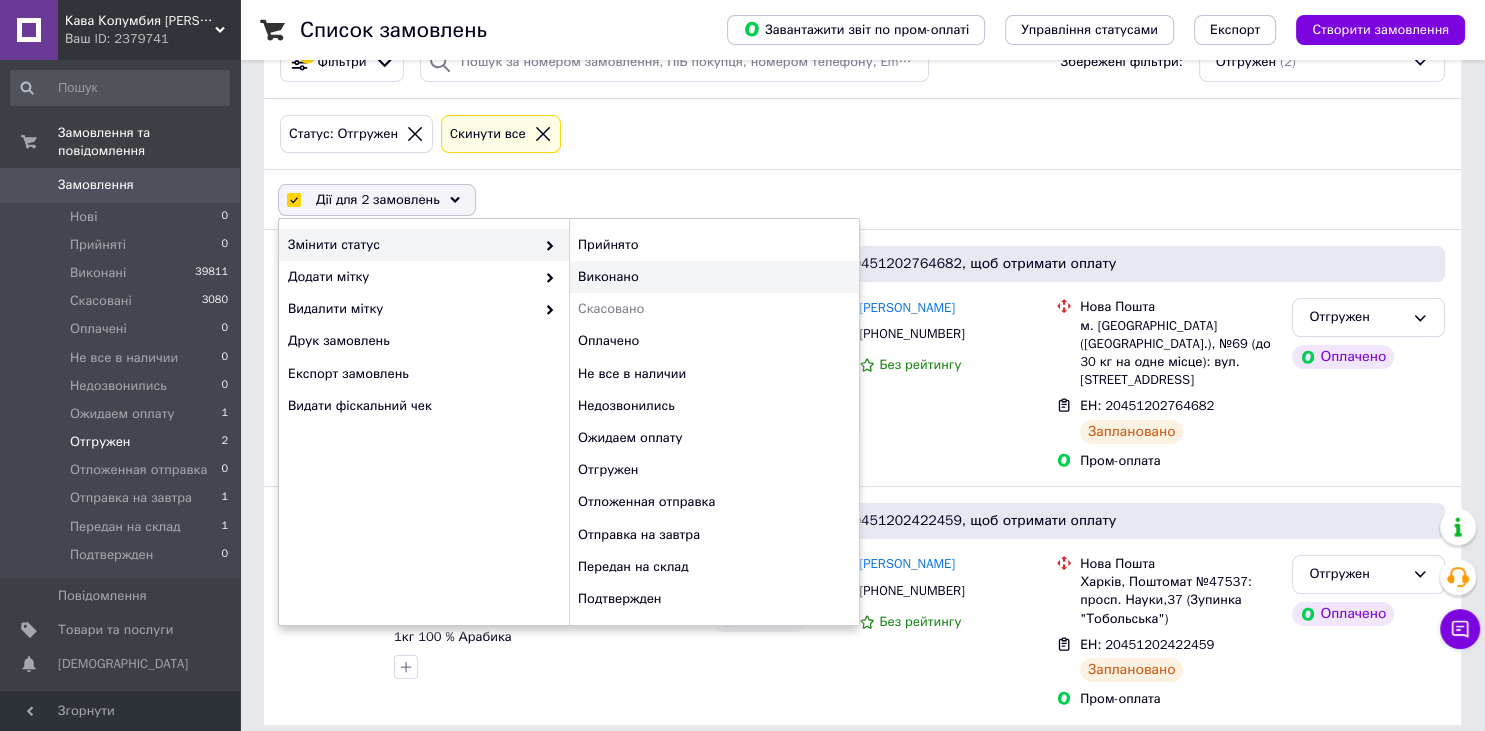 click on "Виконано" at bounding box center [714, 277] 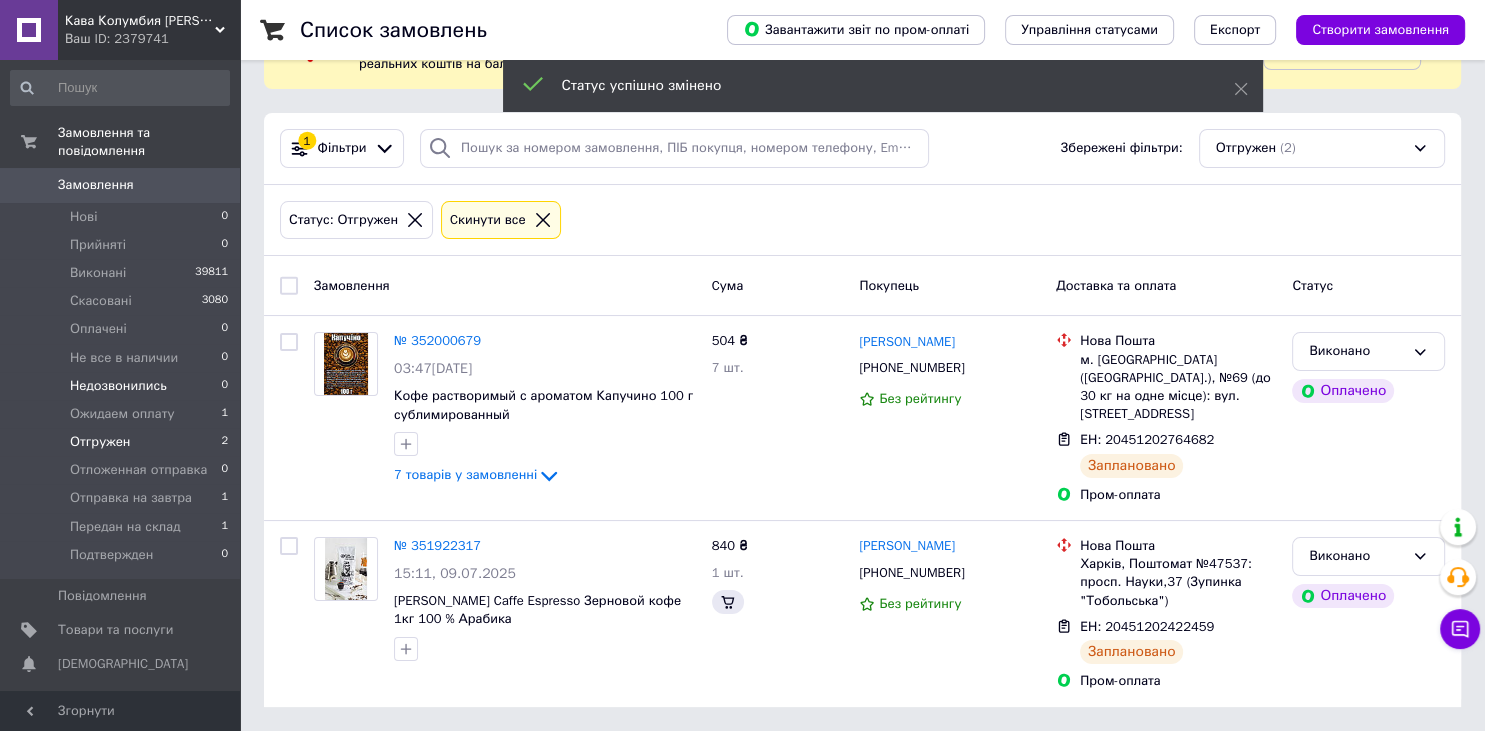 scroll, scrollTop: 55, scrollLeft: 0, axis: vertical 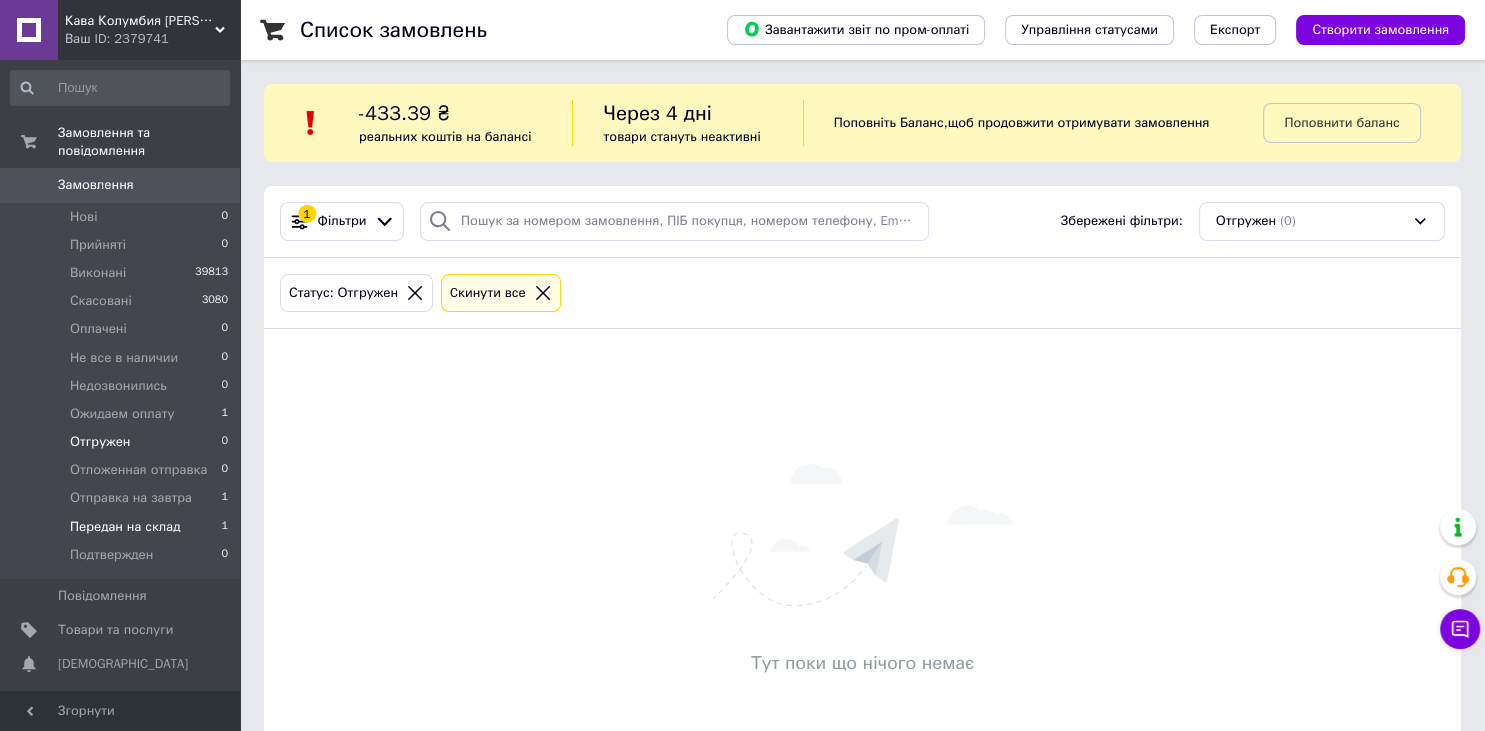 click on "Передан на склад" at bounding box center (125, 527) 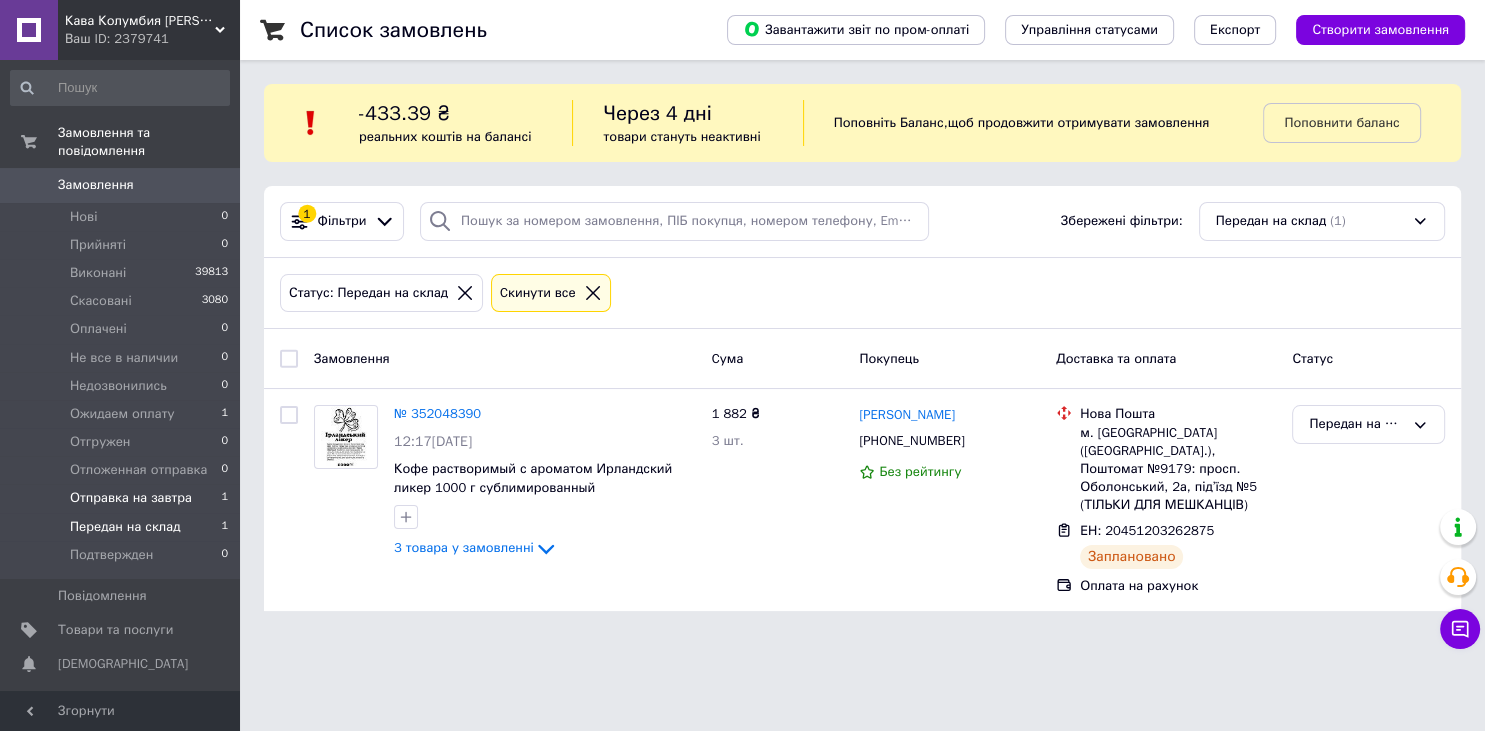 click on "Отправка на завтра" at bounding box center [131, 498] 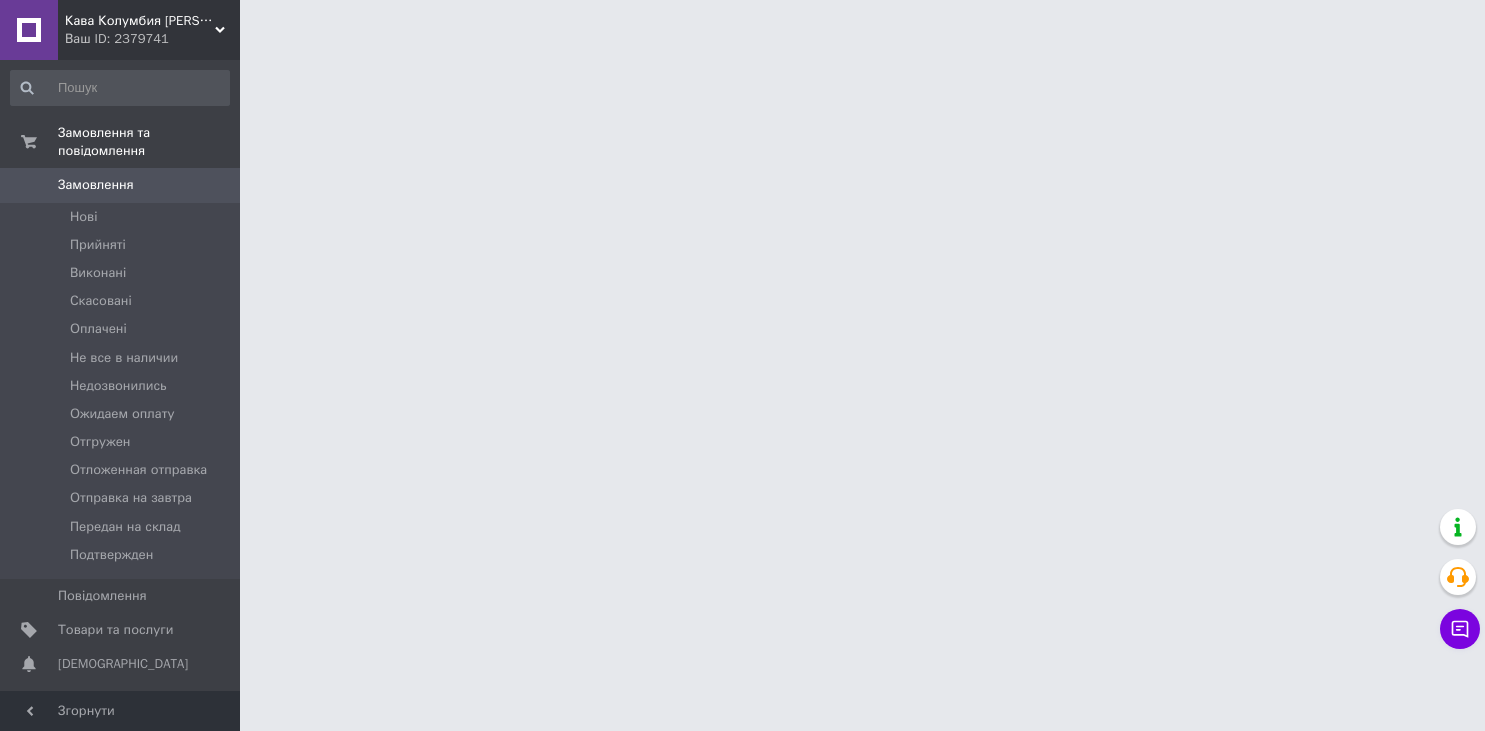 scroll, scrollTop: 0, scrollLeft: 0, axis: both 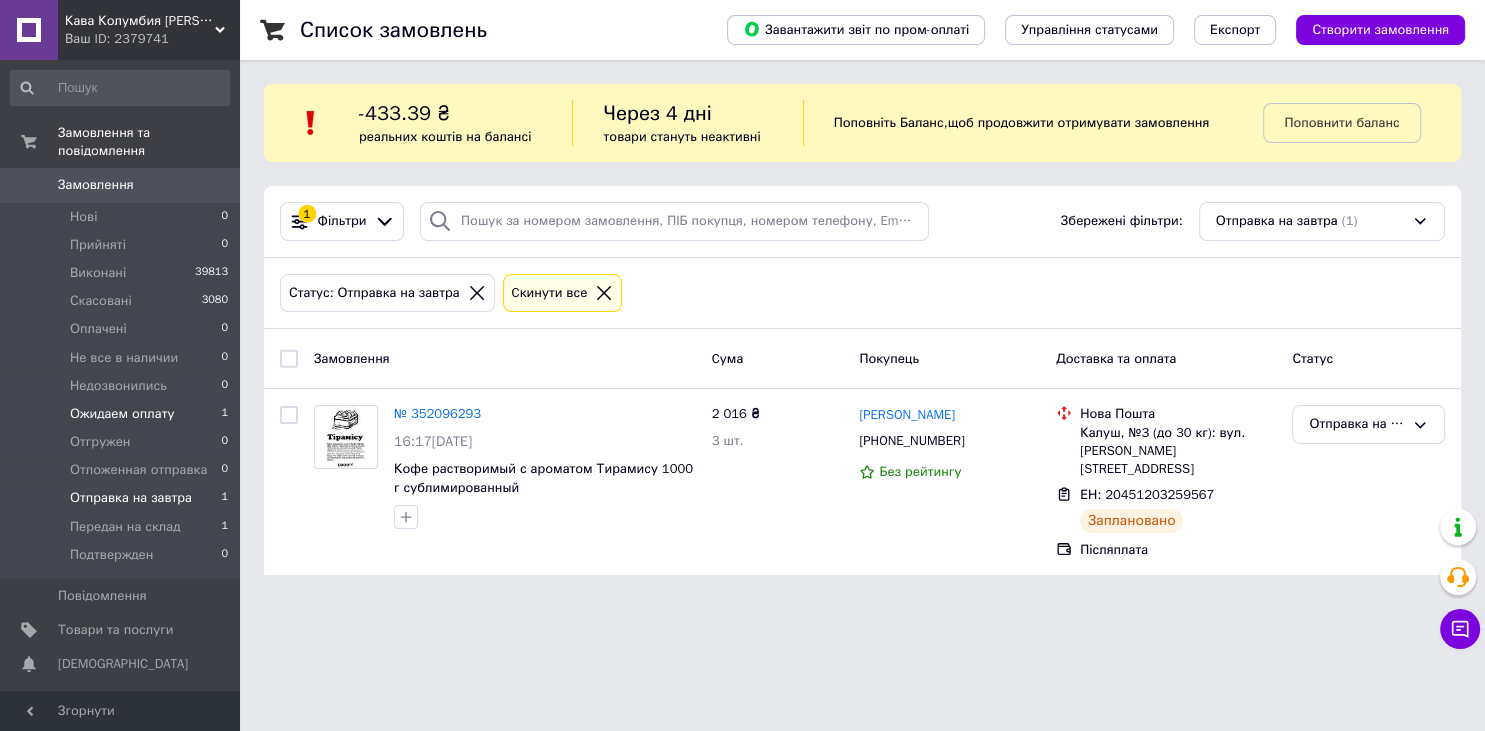 click on "Ожидаем оплату" at bounding box center (122, 414) 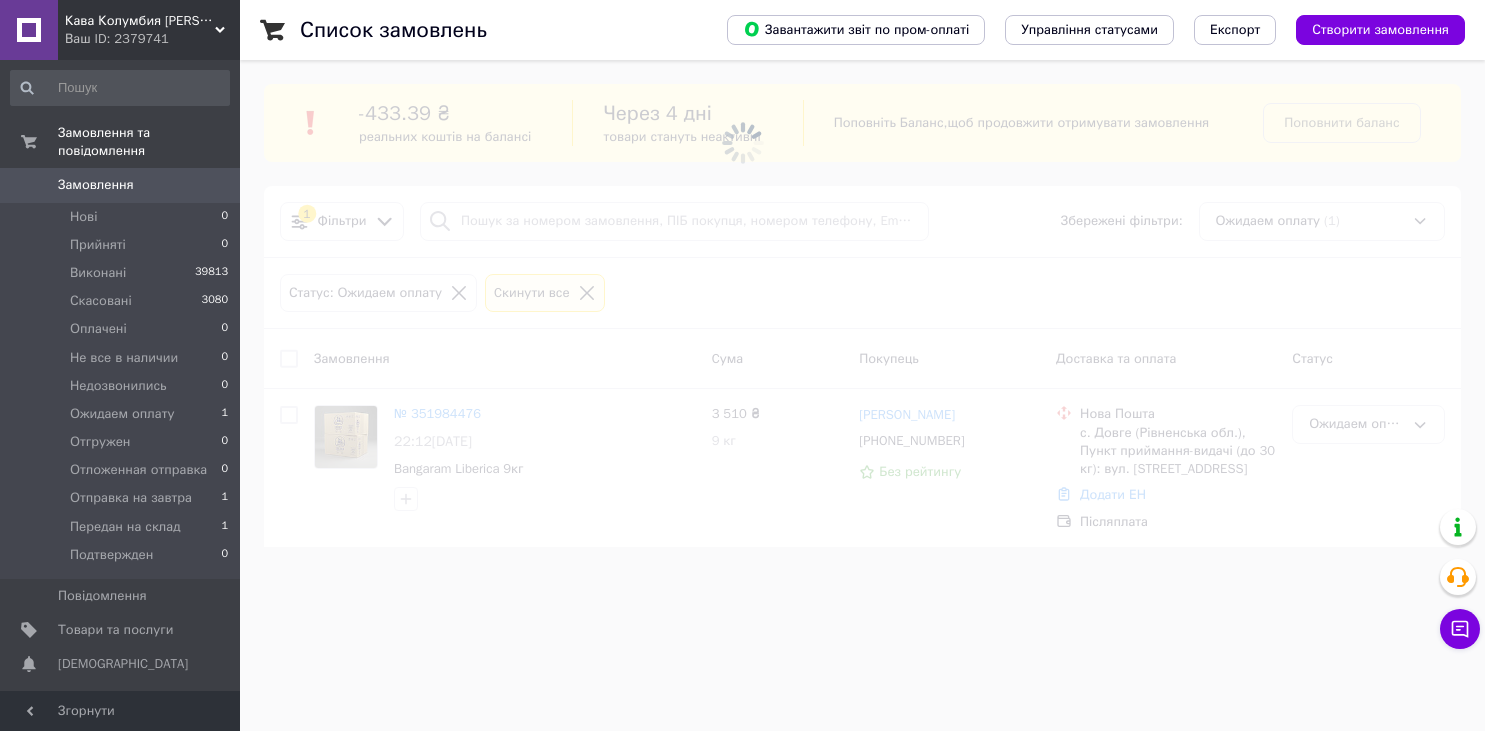scroll, scrollTop: 0, scrollLeft: 0, axis: both 